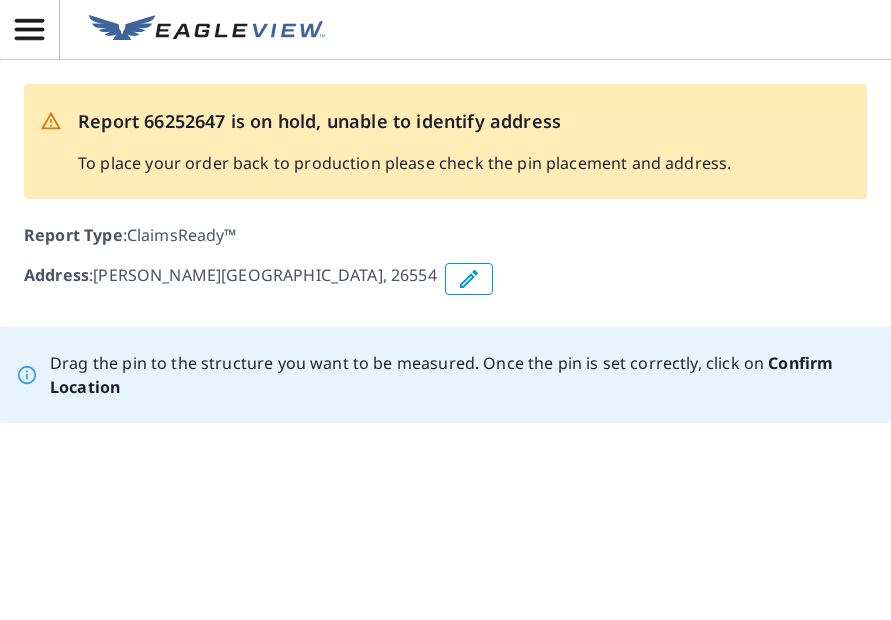 scroll, scrollTop: 0, scrollLeft: 0, axis: both 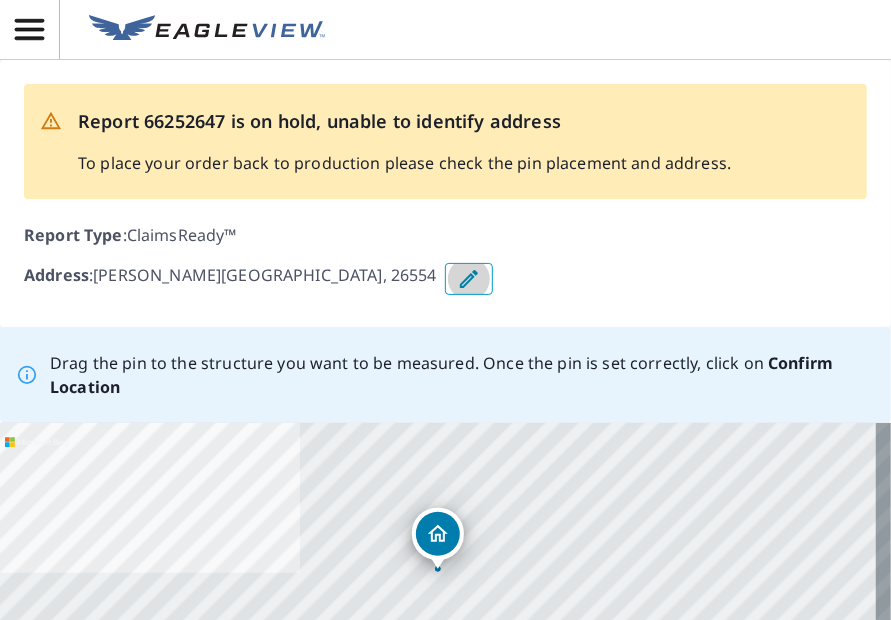 click 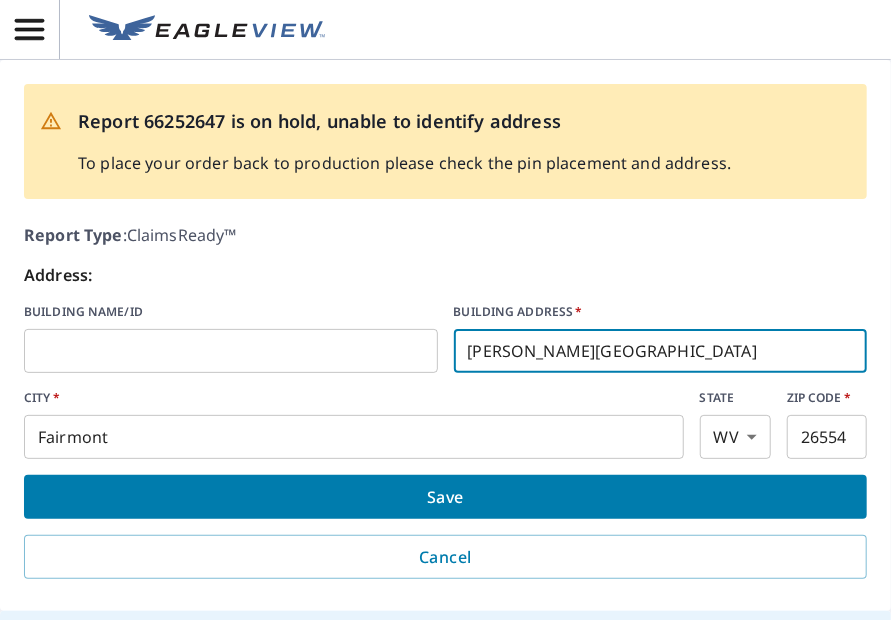 click on "[PERSON_NAME][GEOGRAPHIC_DATA]" at bounding box center [661, 351] 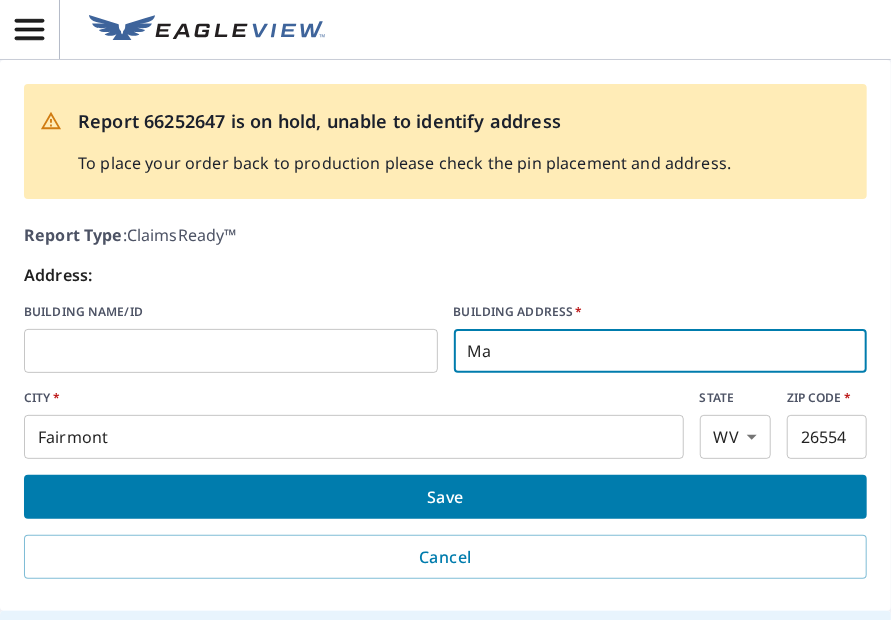 type on "M" 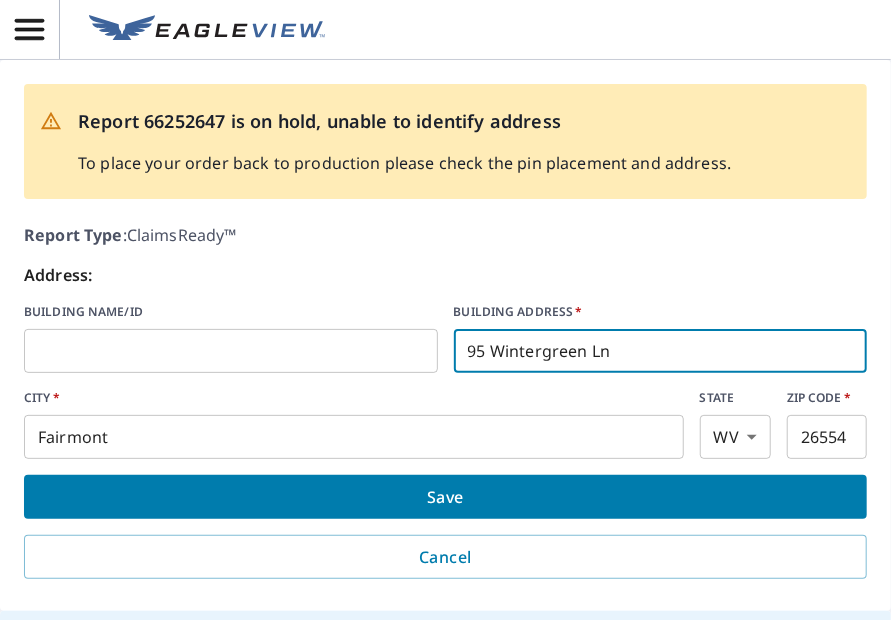 type on "95 Wintergreen Ln" 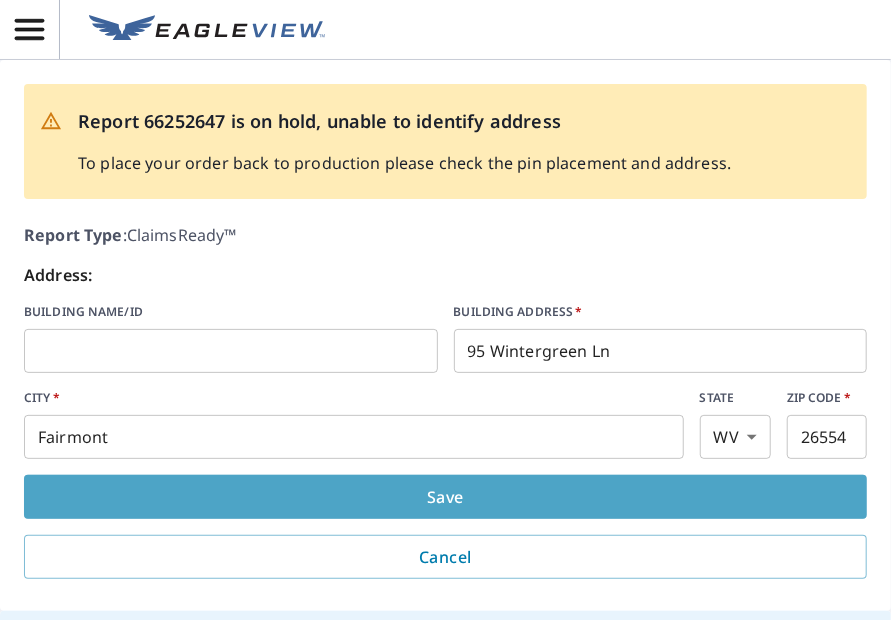 click on "Save" at bounding box center (445, 497) 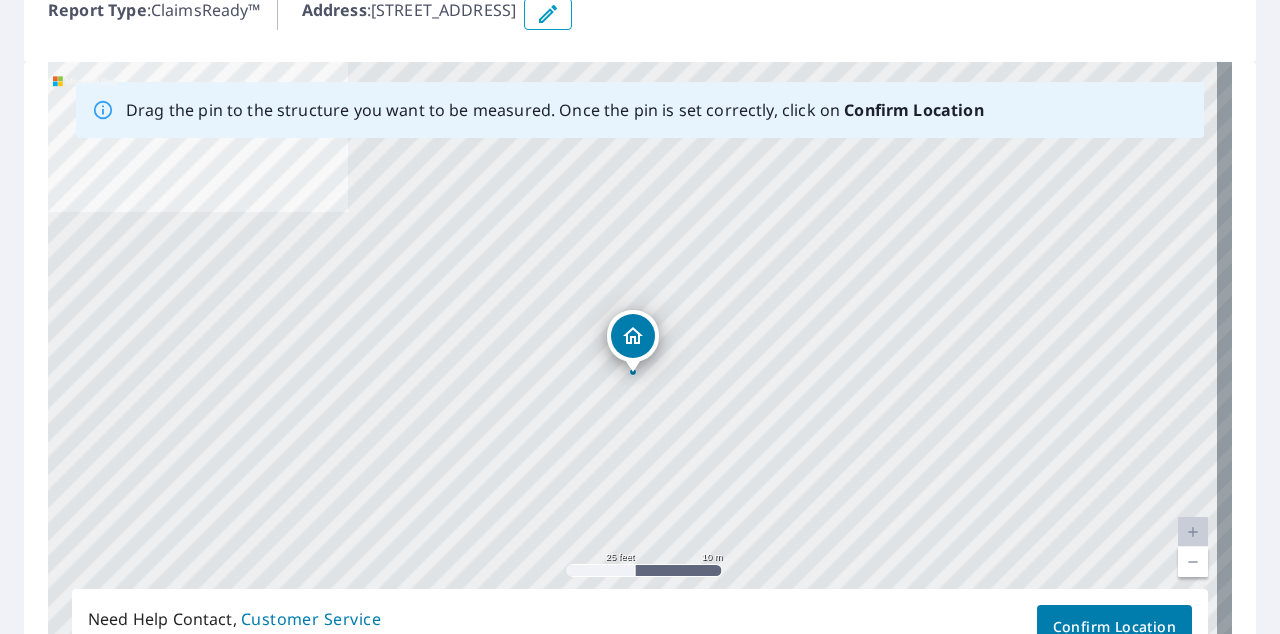scroll, scrollTop: 300, scrollLeft: 0, axis: vertical 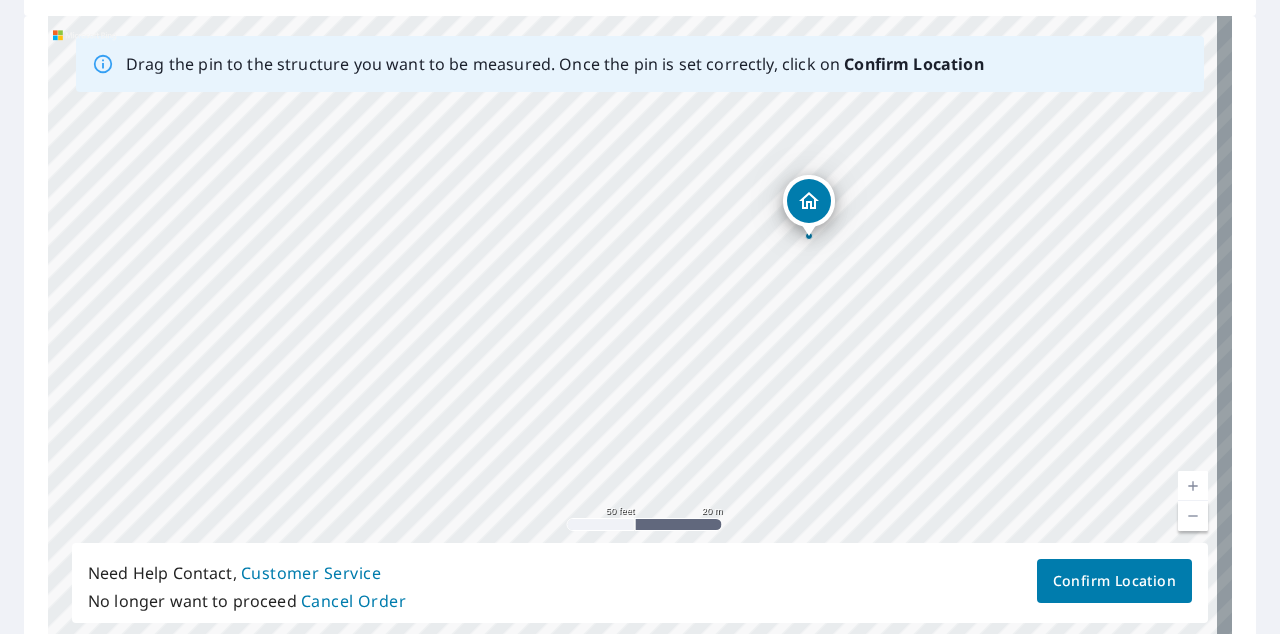 drag, startPoint x: 571, startPoint y: 368, endPoint x: 794, endPoint y: 266, distance: 245.2203 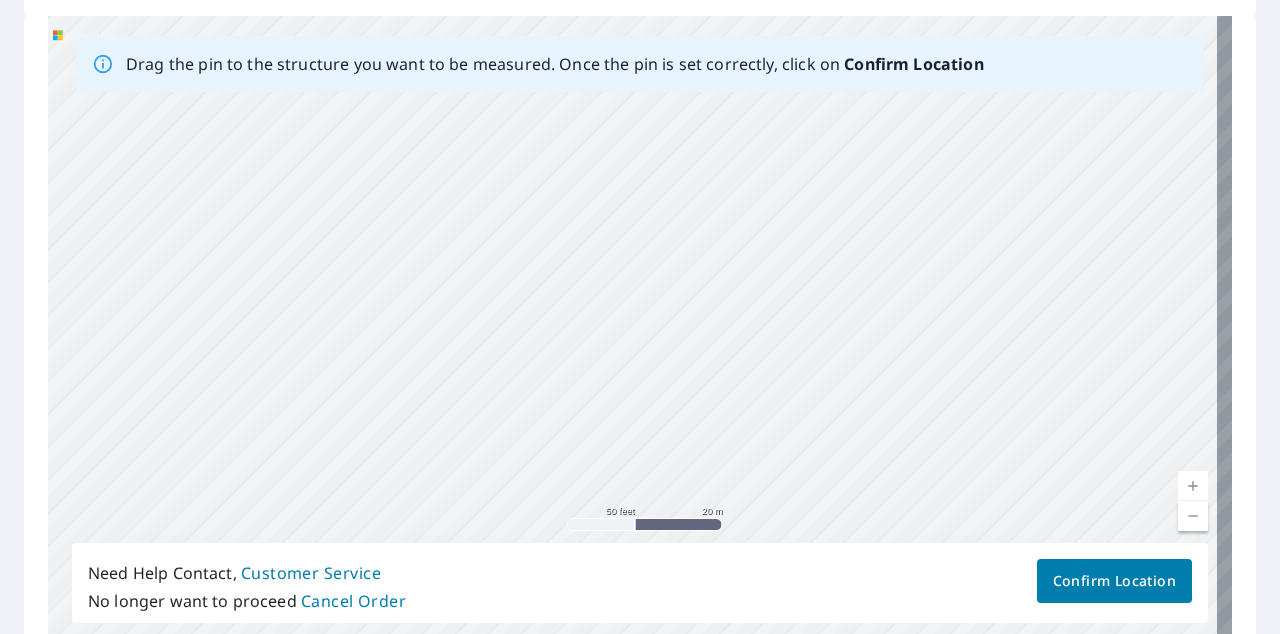 drag, startPoint x: 258, startPoint y: 339, endPoint x: 880, endPoint y: 306, distance: 622.8748 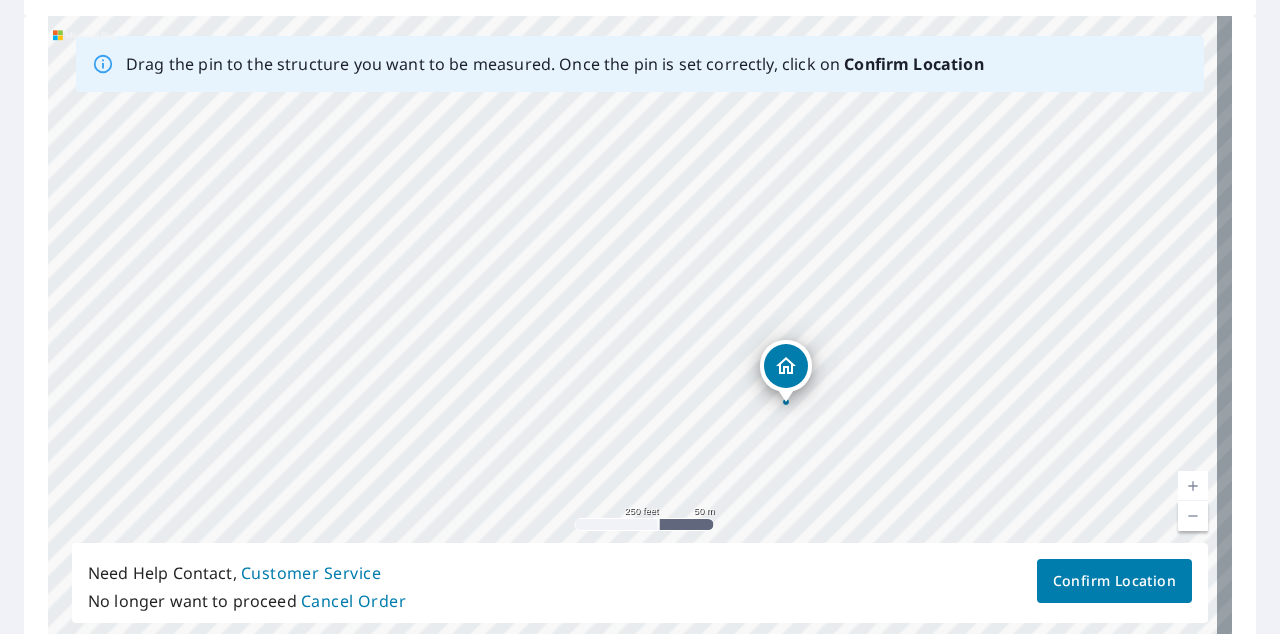 drag, startPoint x: 542, startPoint y: 250, endPoint x: 604, endPoint y: 390, distance: 153.11433 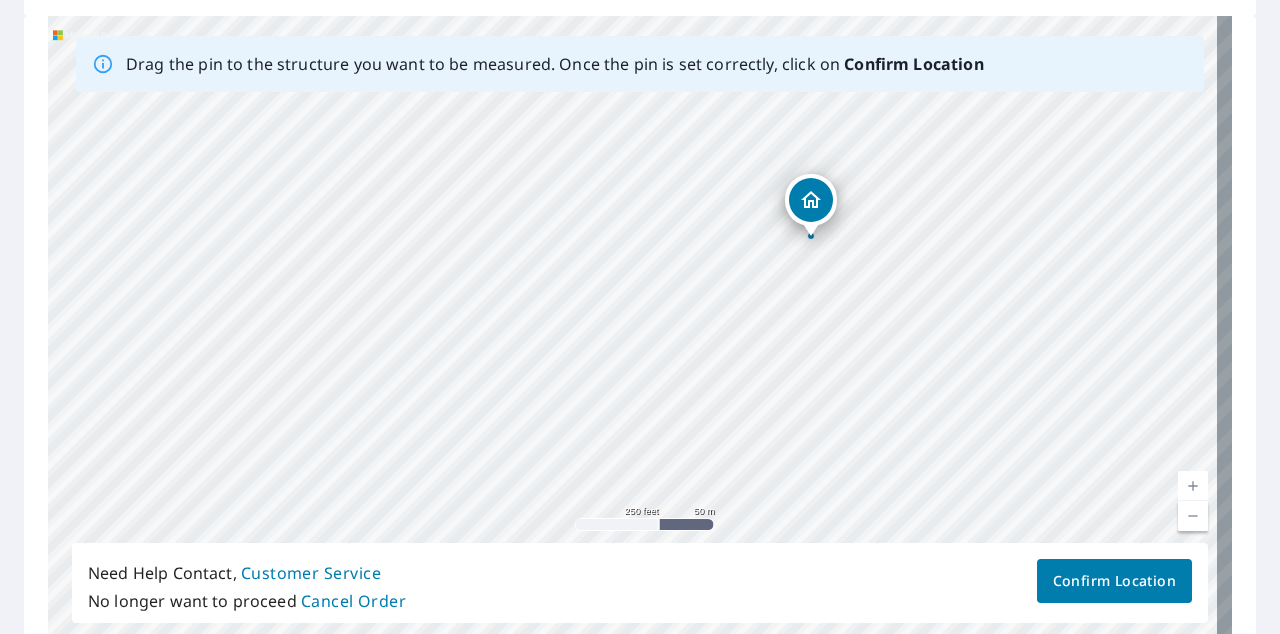 drag, startPoint x: 674, startPoint y: 477, endPoint x: 702, endPoint y: 300, distance: 179.201 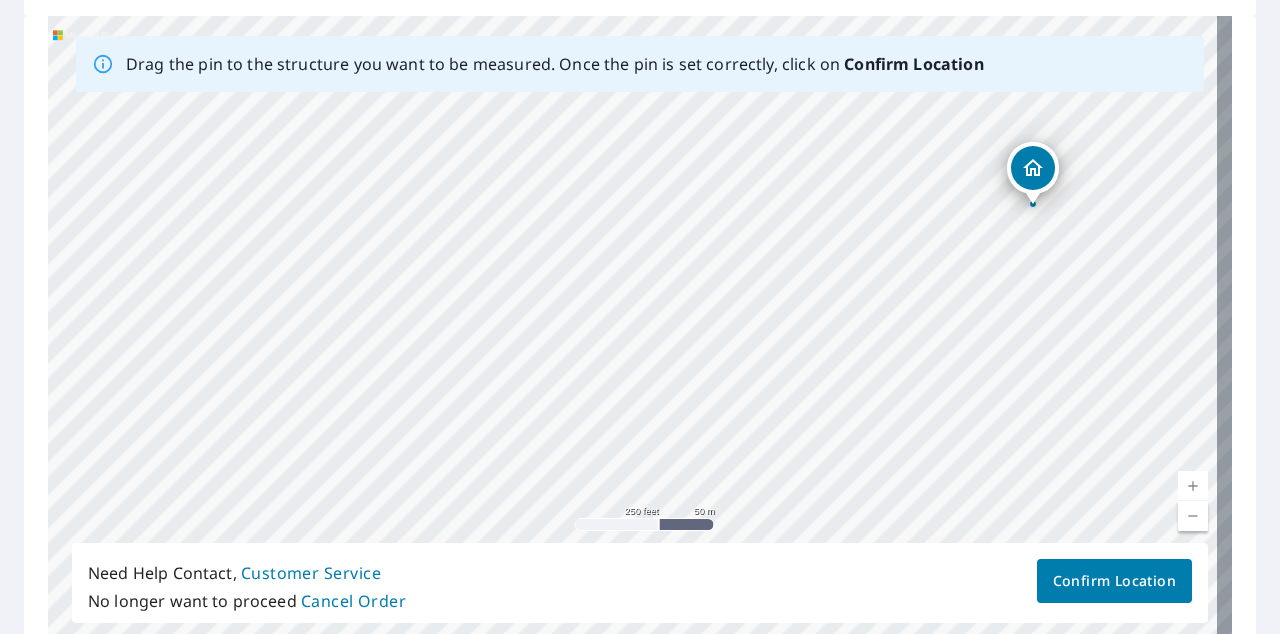 drag, startPoint x: 430, startPoint y: 373, endPoint x: 649, endPoint y: 355, distance: 219.73848 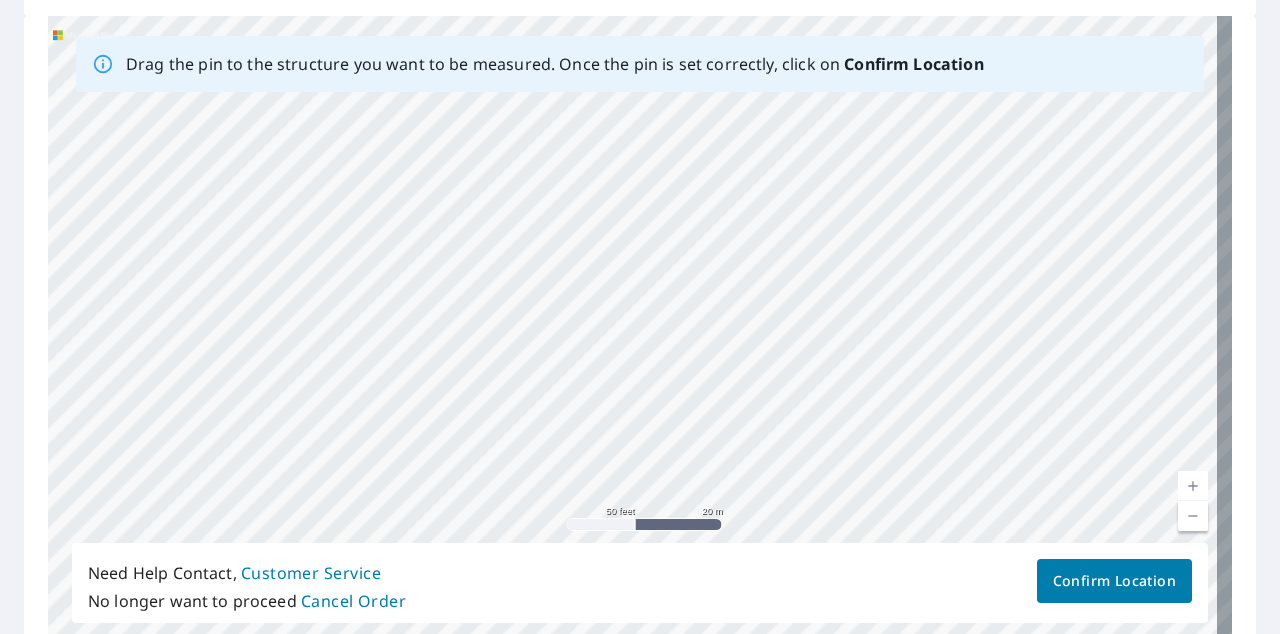 drag, startPoint x: 699, startPoint y: 203, endPoint x: 684, endPoint y: 456, distance: 253.44427 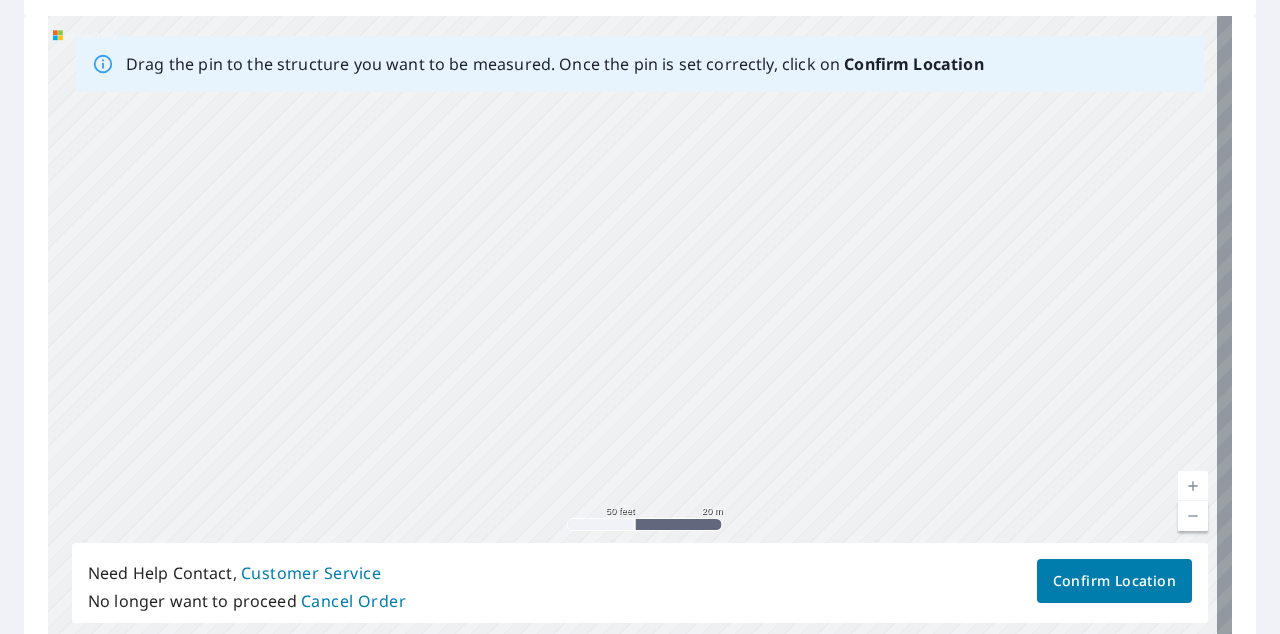 drag, startPoint x: 502, startPoint y: 189, endPoint x: 251, endPoint y: 162, distance: 252.44801 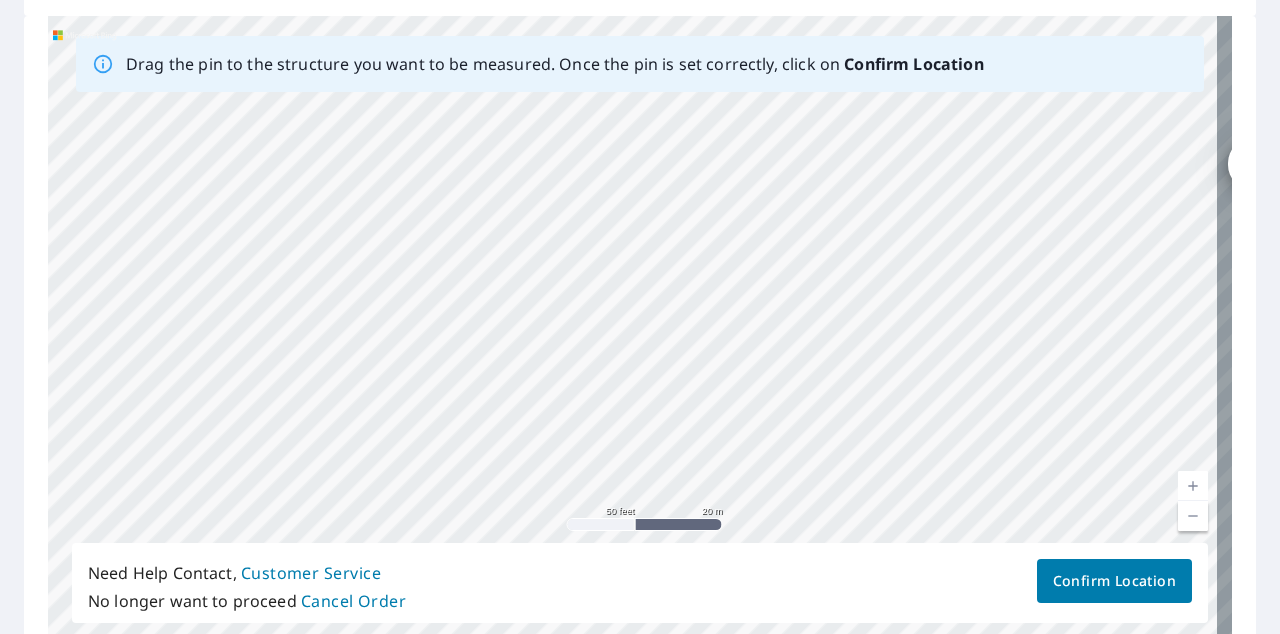 drag, startPoint x: 1062, startPoint y: 391, endPoint x: 650, endPoint y: 490, distance: 423.7275 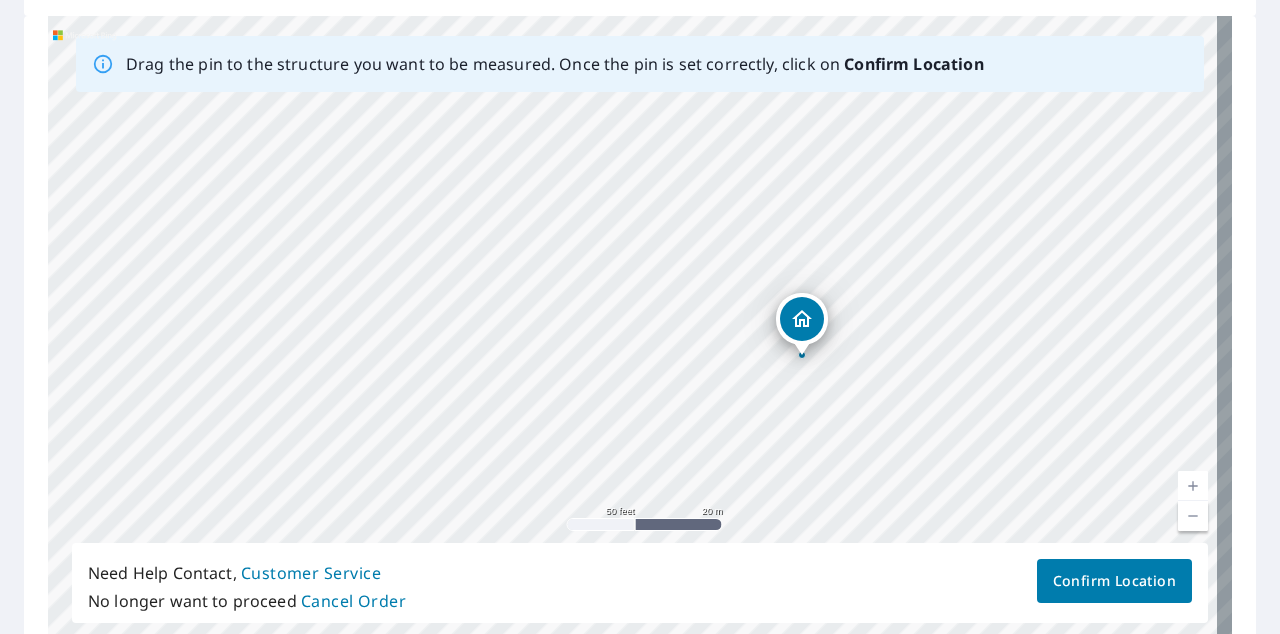 drag, startPoint x: 1034, startPoint y: 341, endPoint x: 580, endPoint y: 493, distance: 478.76926 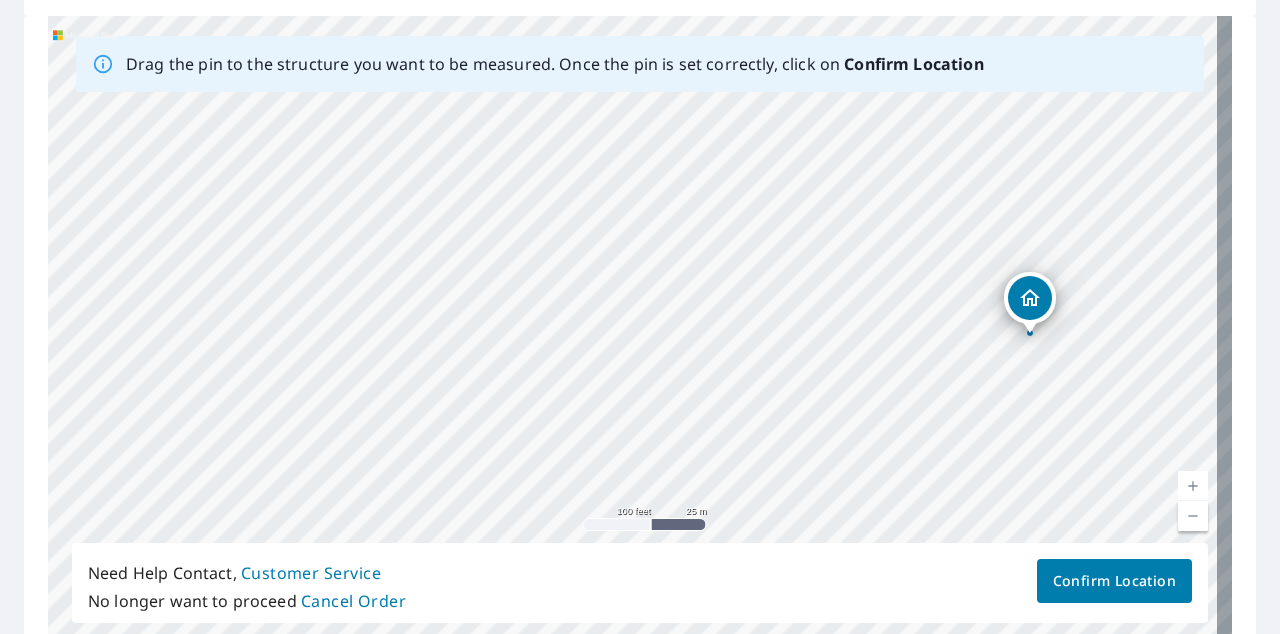 drag, startPoint x: 855, startPoint y: 183, endPoint x: 1085, endPoint y: 157, distance: 231.4649 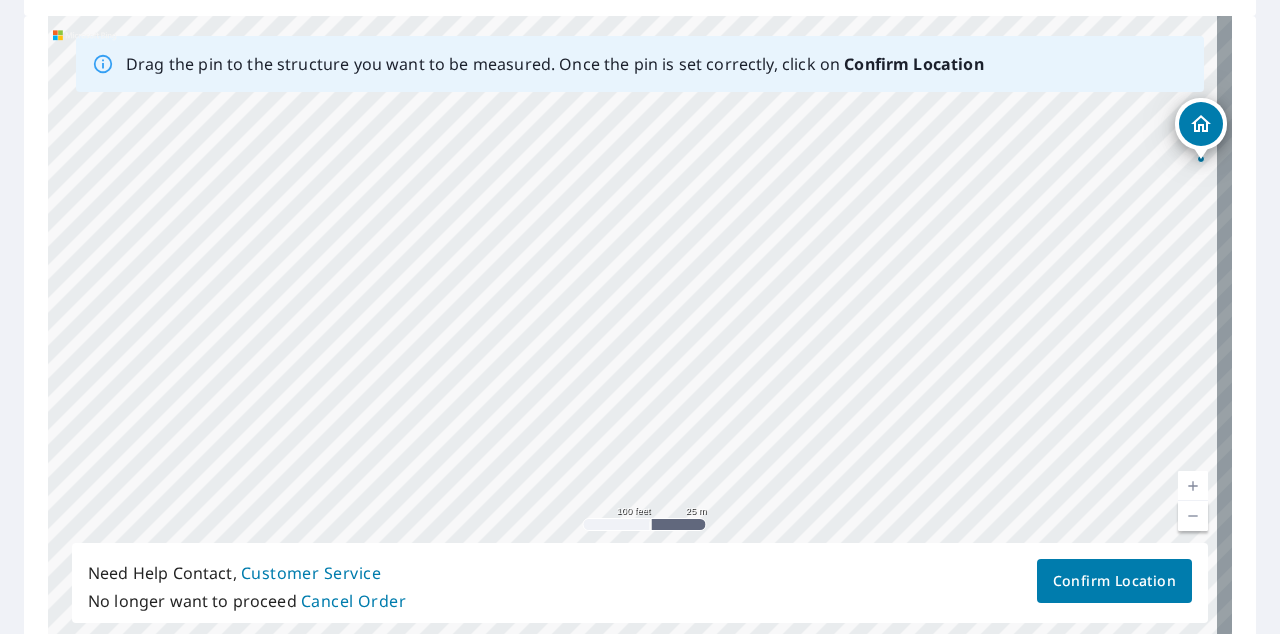 drag, startPoint x: 722, startPoint y: 490, endPoint x: 972, endPoint y: 234, distance: 357.8212 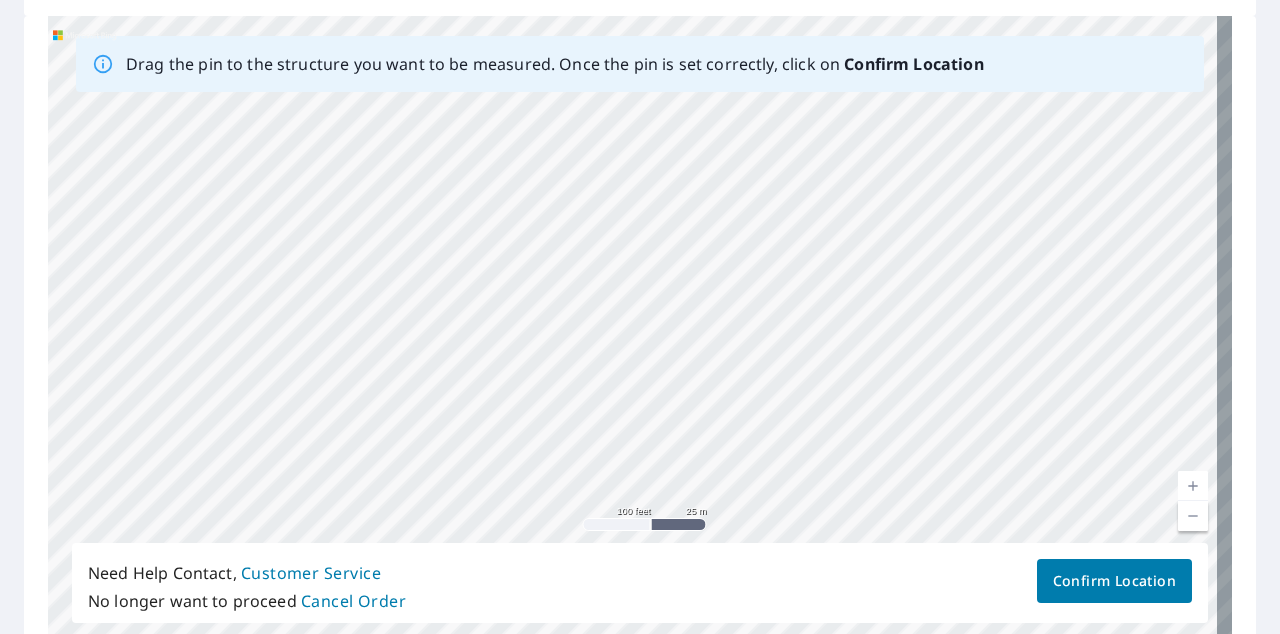 drag, startPoint x: 520, startPoint y: 391, endPoint x: 850, endPoint y: 256, distance: 356.54593 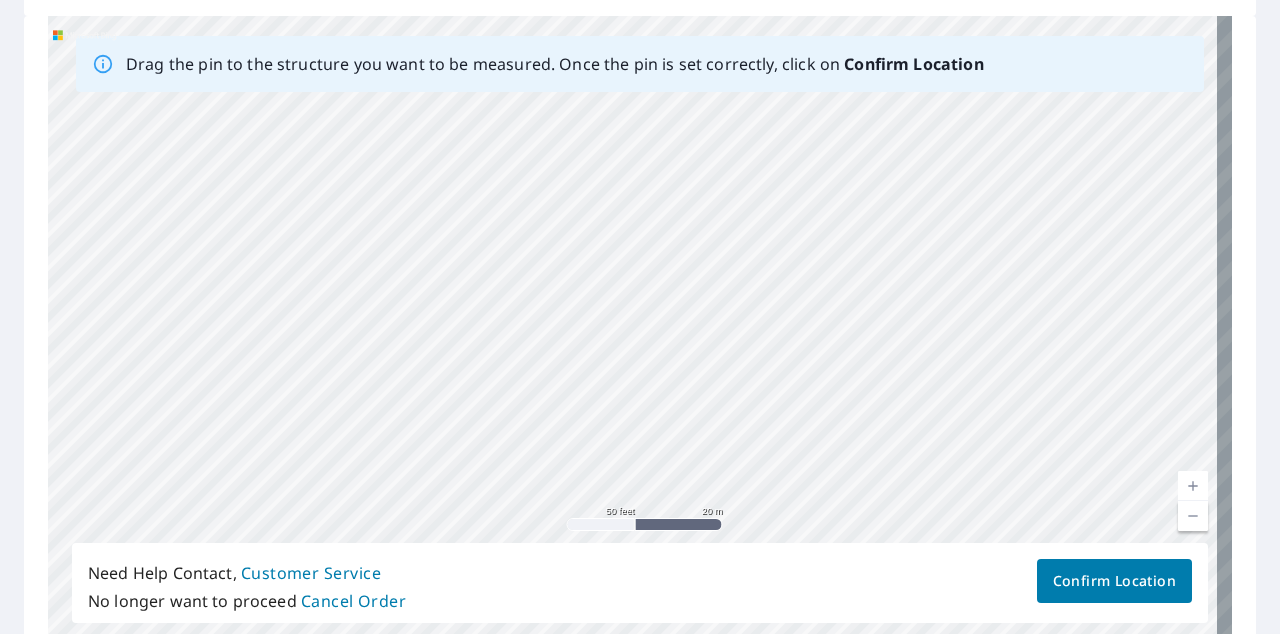 drag, startPoint x: 574, startPoint y: 418, endPoint x: 782, endPoint y: 173, distance: 321.38605 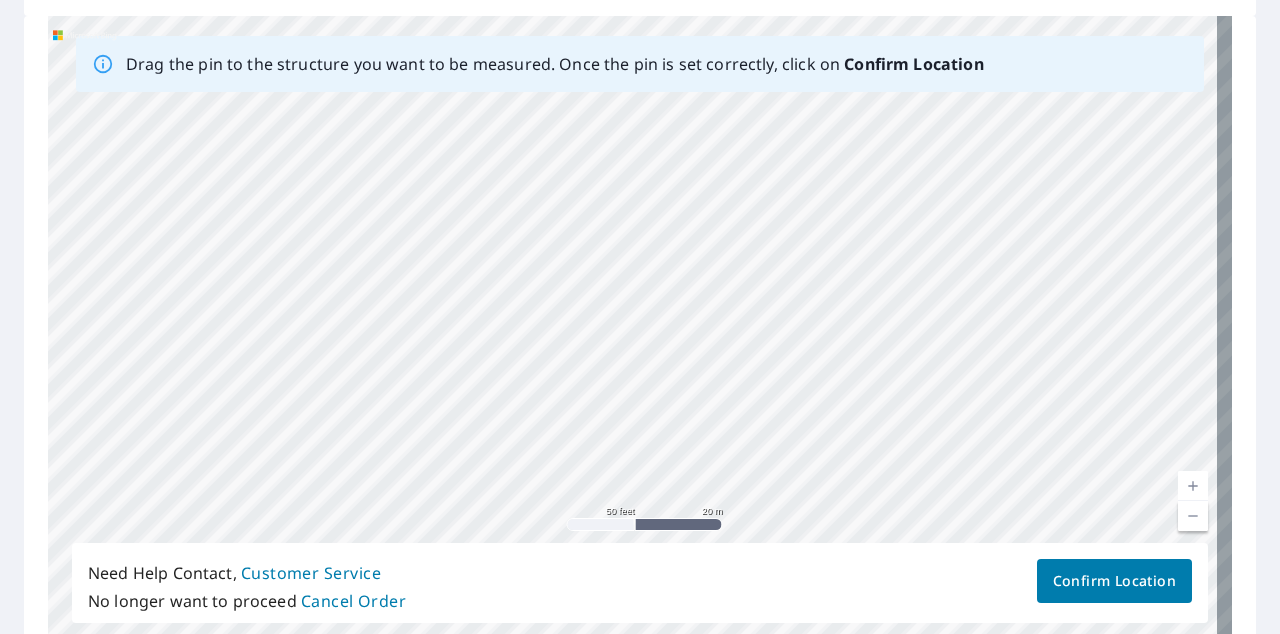 drag, startPoint x: 527, startPoint y: 388, endPoint x: 912, endPoint y: 310, distance: 392.82184 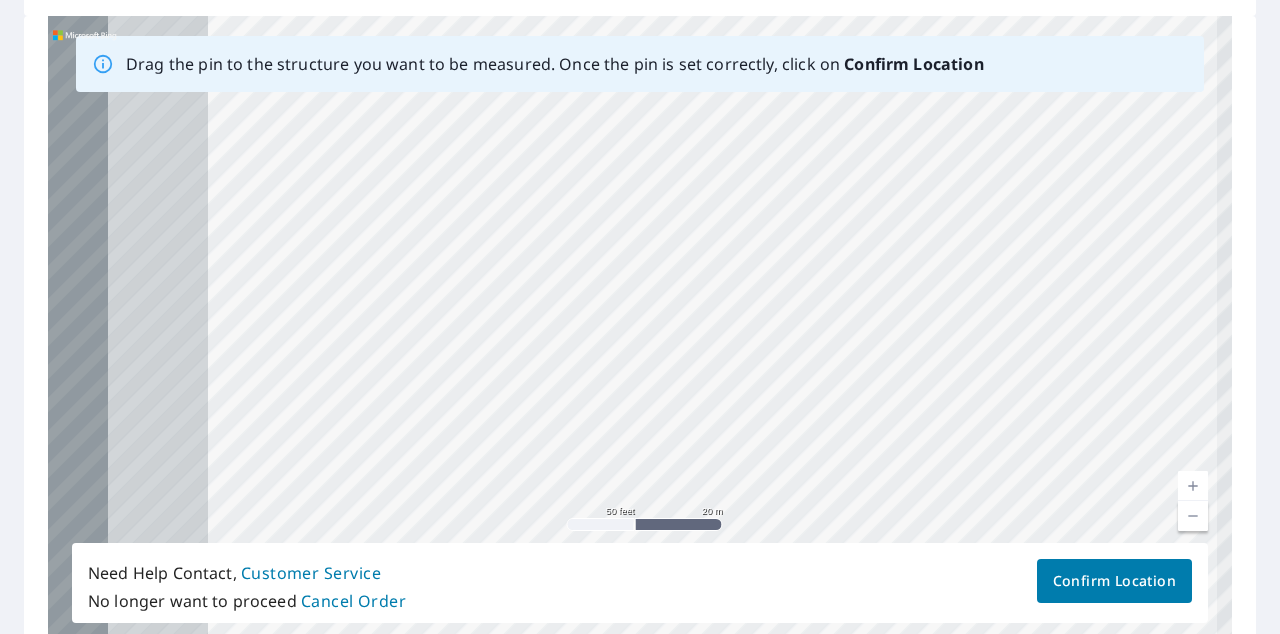 drag, startPoint x: 498, startPoint y: 411, endPoint x: 954, endPoint y: 348, distance: 460.3314 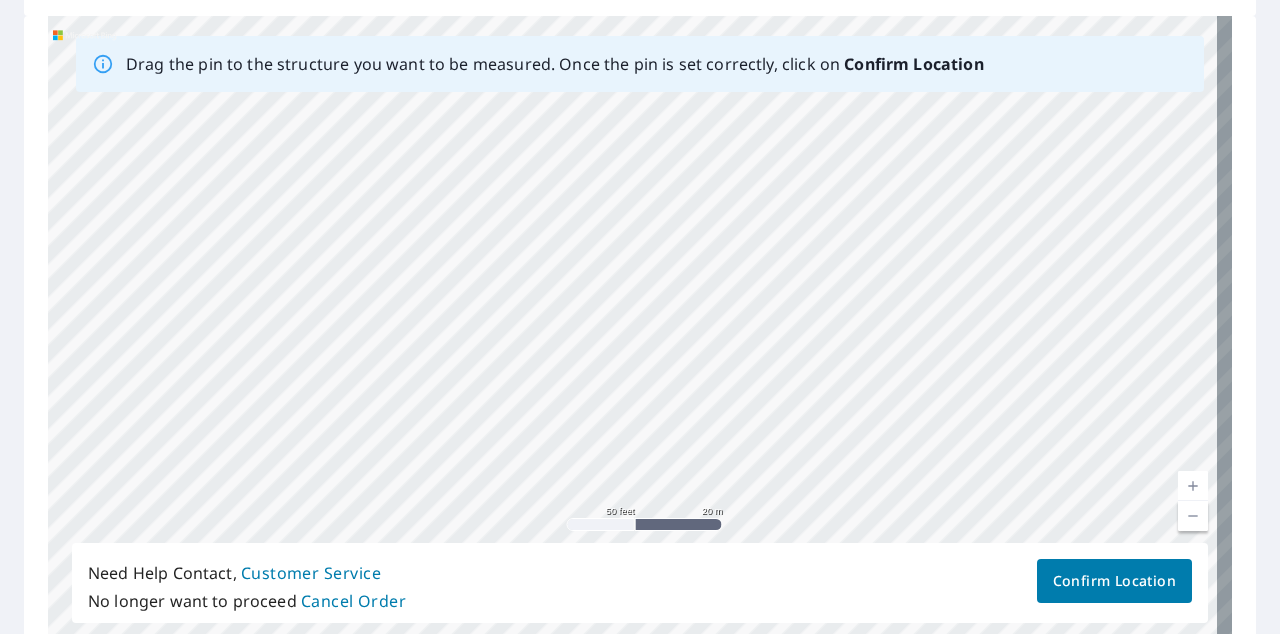 drag, startPoint x: 534, startPoint y: 423, endPoint x: 646, endPoint y: 284, distance: 178.5077 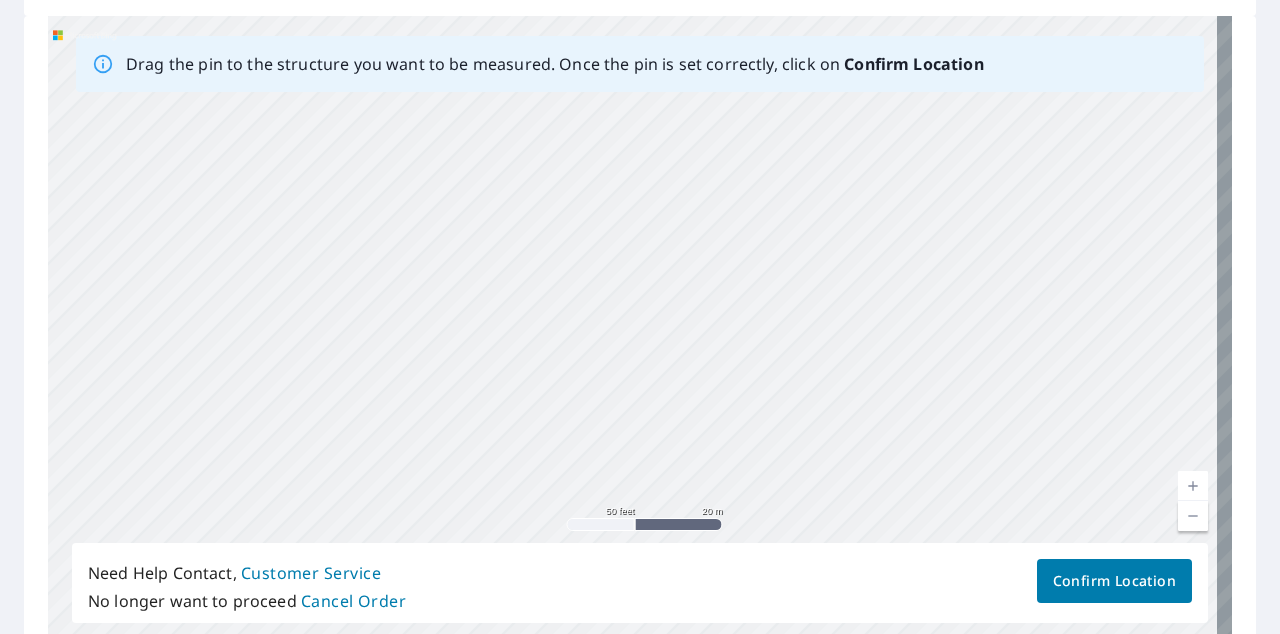 drag, startPoint x: 325, startPoint y: 430, endPoint x: 593, endPoint y: 368, distance: 275.07816 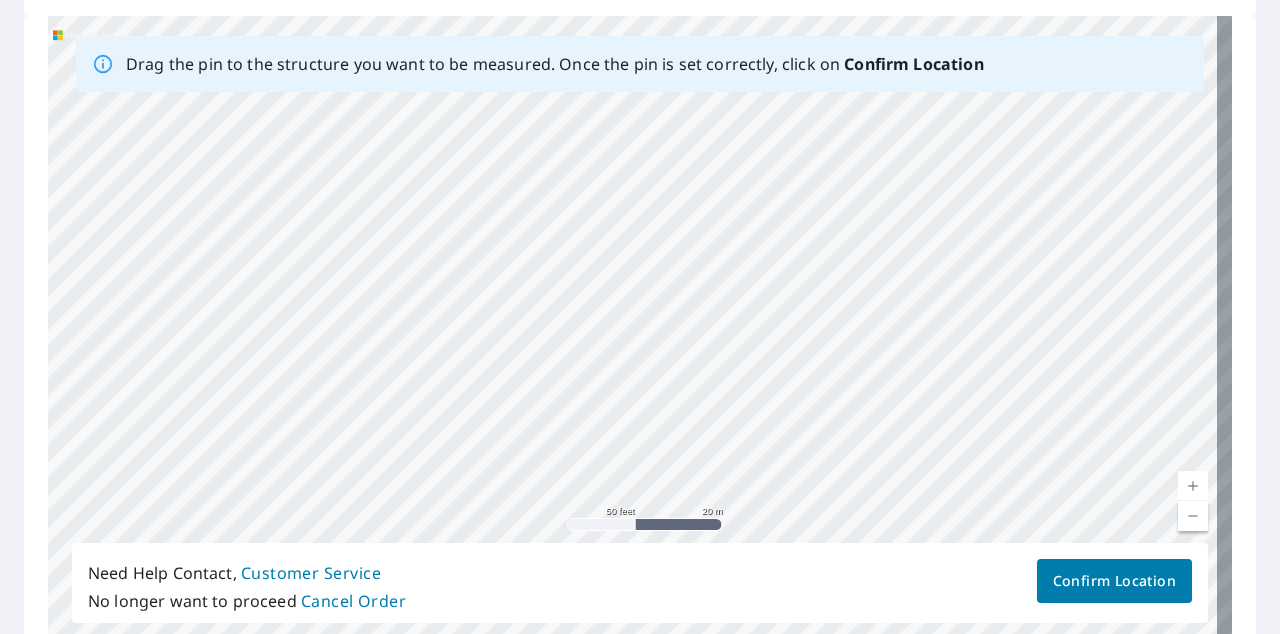 drag, startPoint x: 256, startPoint y: 409, endPoint x: 640, endPoint y: 494, distance: 393.29504 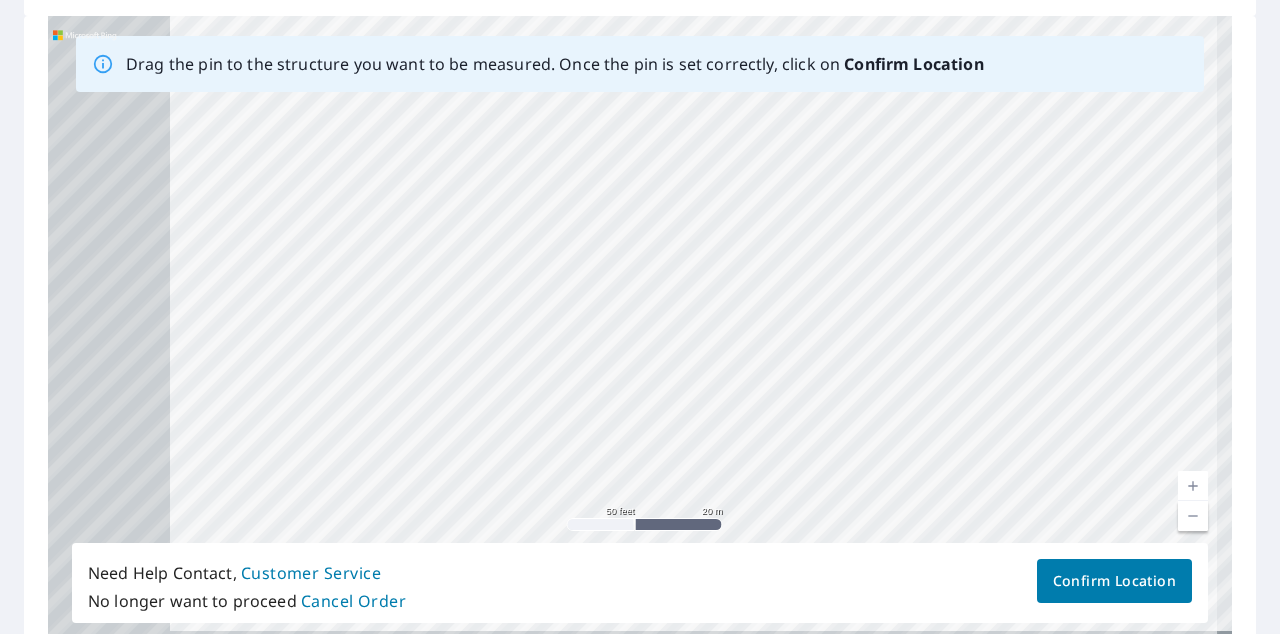 drag, startPoint x: 335, startPoint y: 483, endPoint x: 653, endPoint y: 374, distance: 336.16217 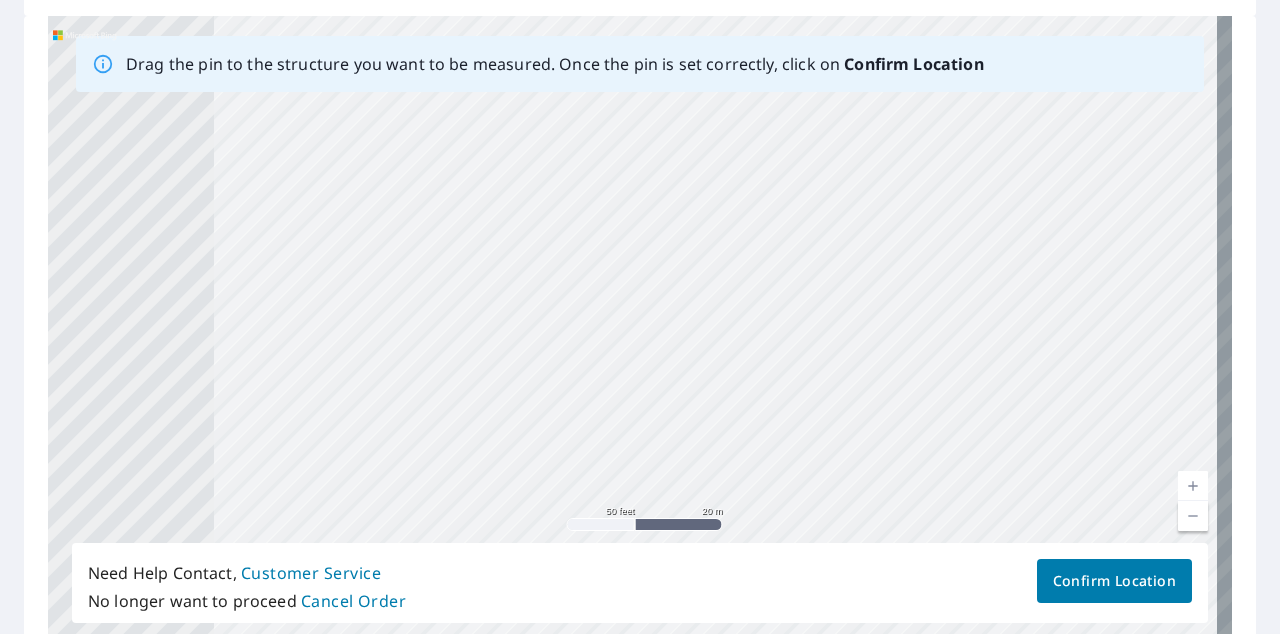 drag, startPoint x: 452, startPoint y: 418, endPoint x: 664, endPoint y: 392, distance: 213.5884 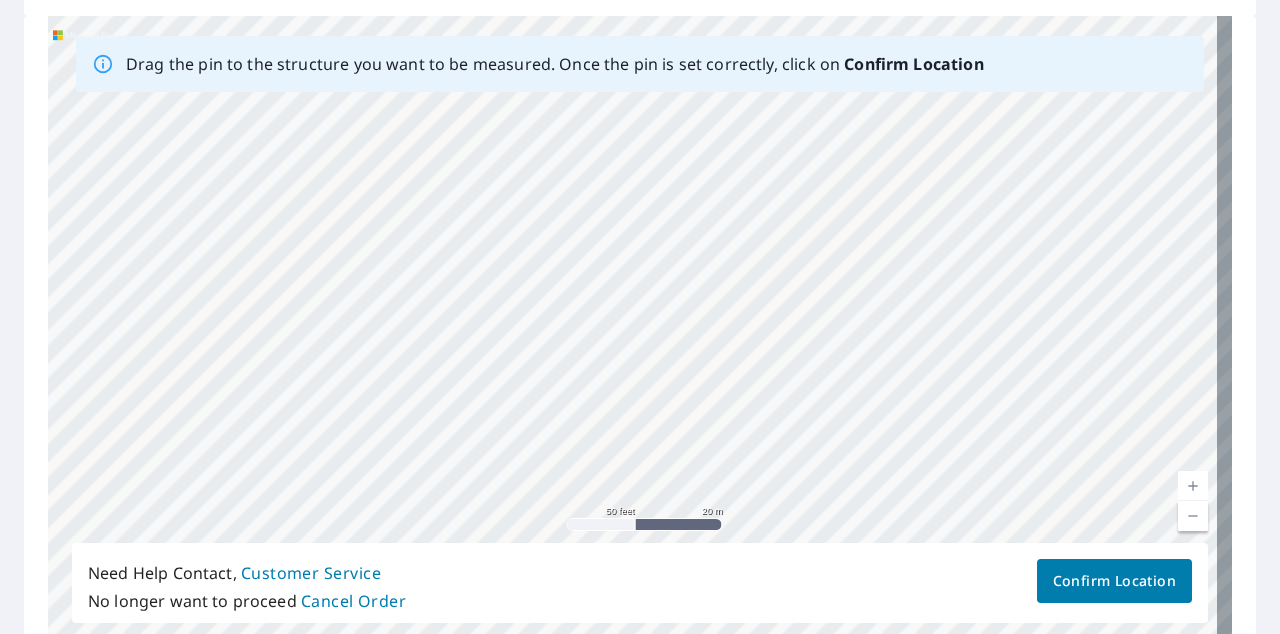 drag, startPoint x: 332, startPoint y: 429, endPoint x: 543, endPoint y: 381, distance: 216.39085 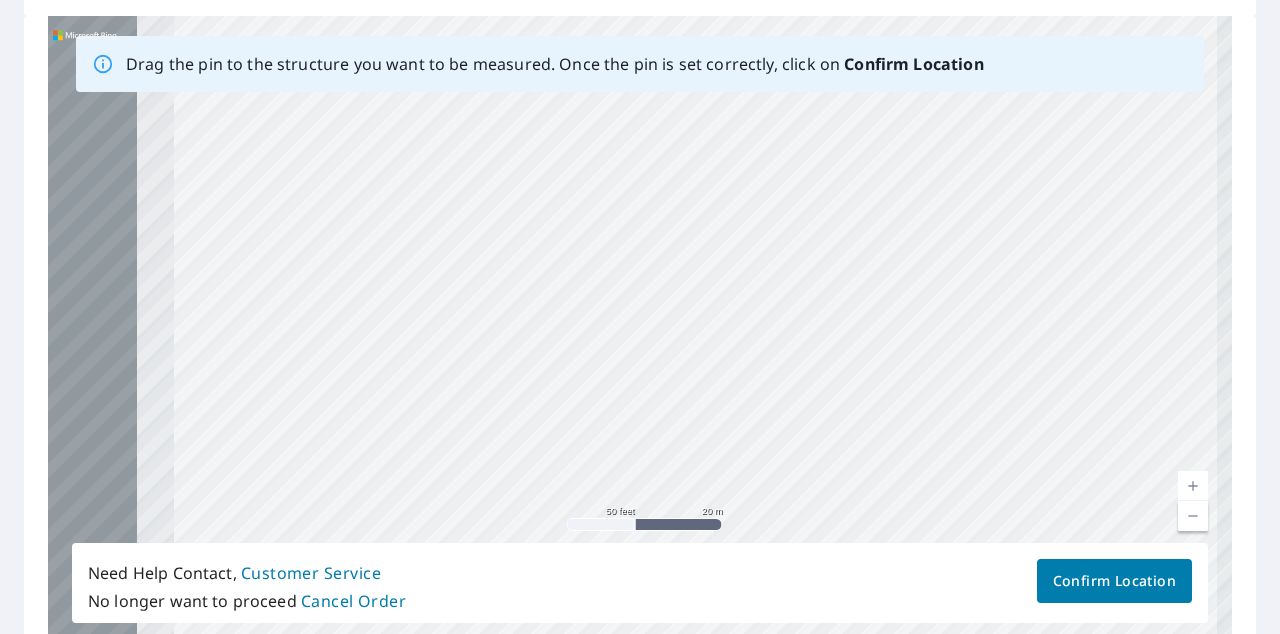 drag, startPoint x: 280, startPoint y: 444, endPoint x: 565, endPoint y: 400, distance: 288.3765 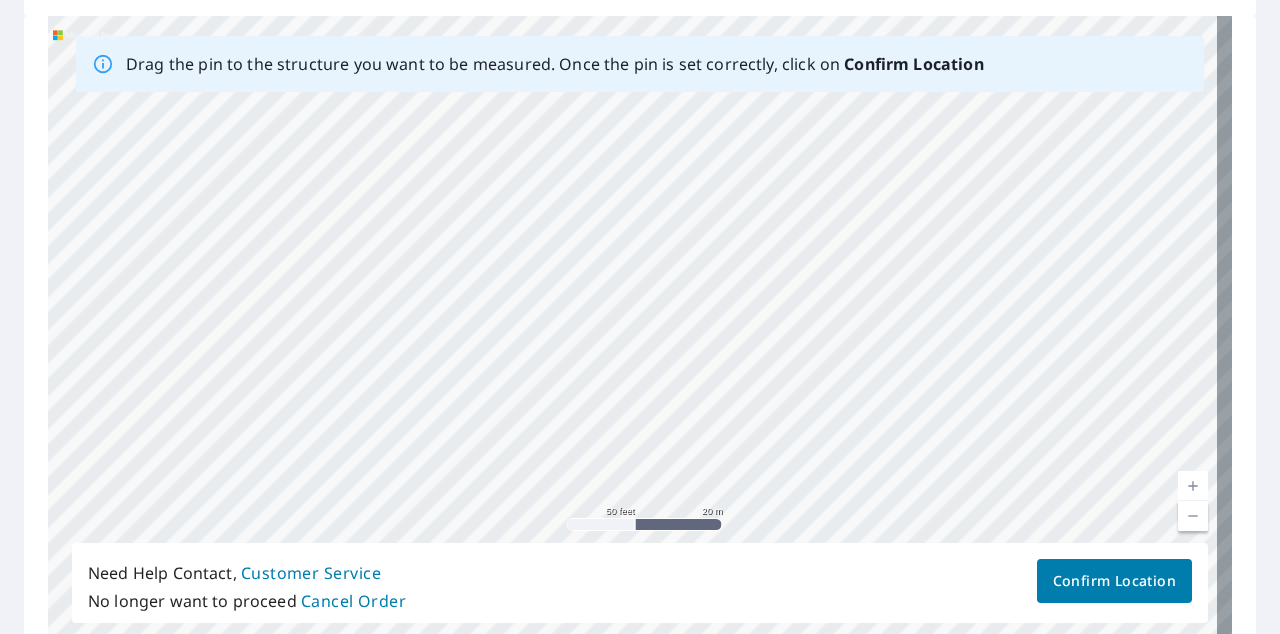 drag, startPoint x: 346, startPoint y: 431, endPoint x: 832, endPoint y: 425, distance: 486.03705 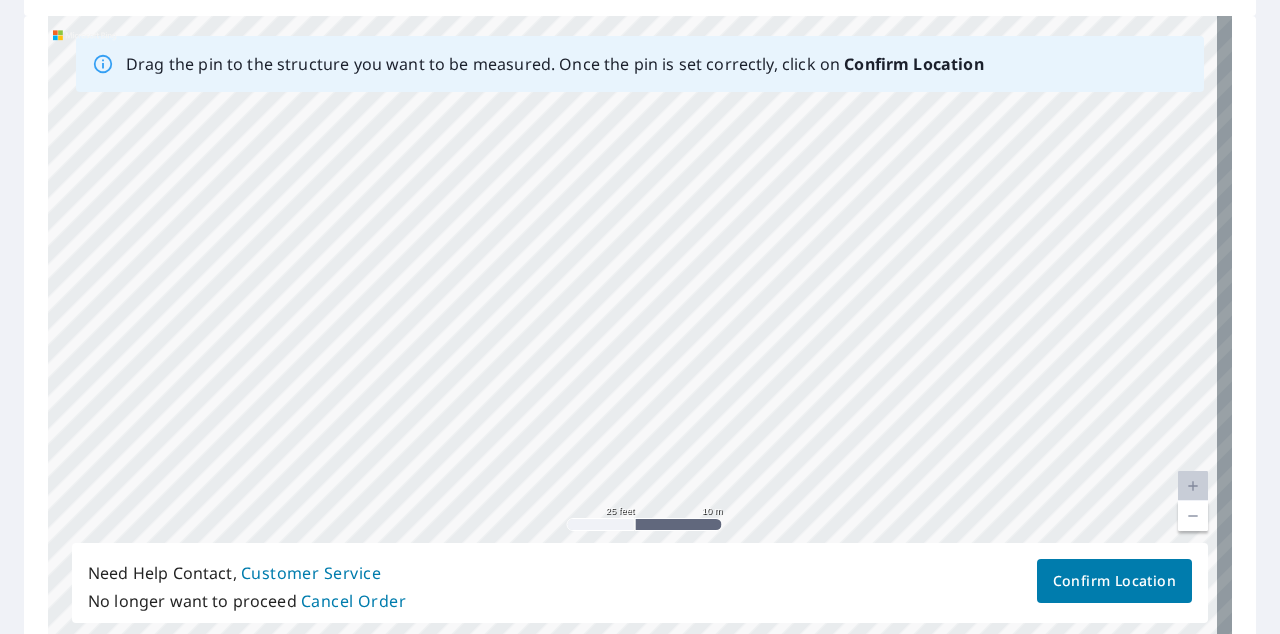 drag, startPoint x: 510, startPoint y: 418, endPoint x: 903, endPoint y: 416, distance: 393.0051 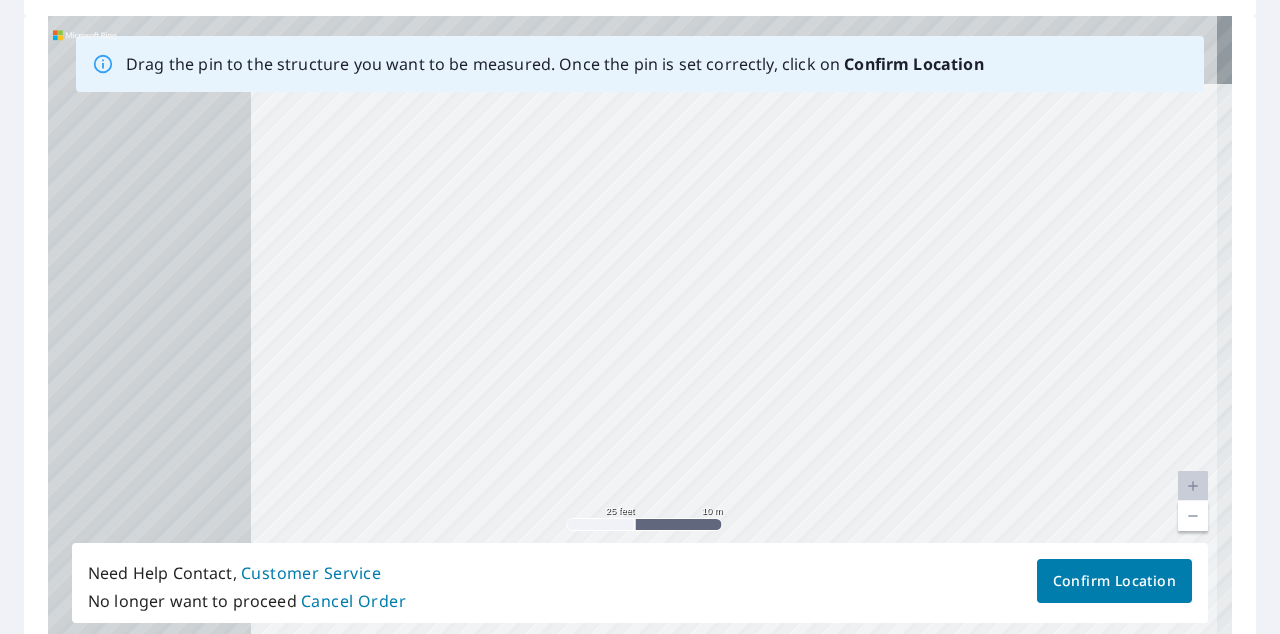 drag, startPoint x: 799, startPoint y: 472, endPoint x: 1032, endPoint y: 554, distance: 247.0081 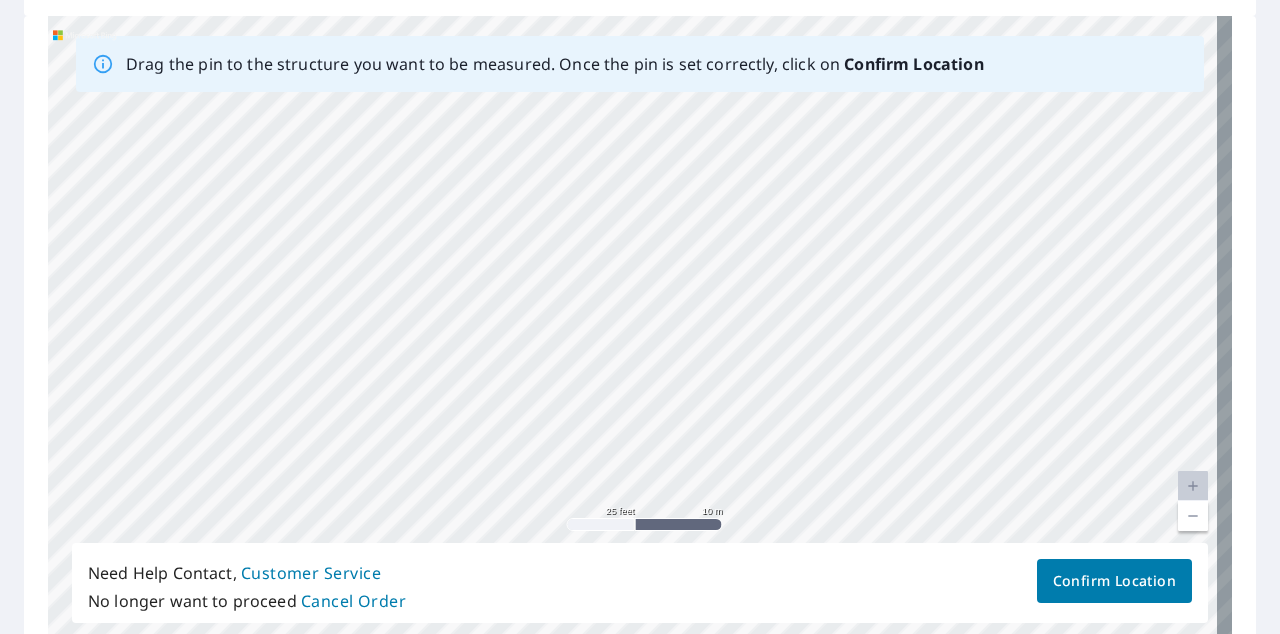 click on "[STREET_ADDRESS]" at bounding box center [640, 329] 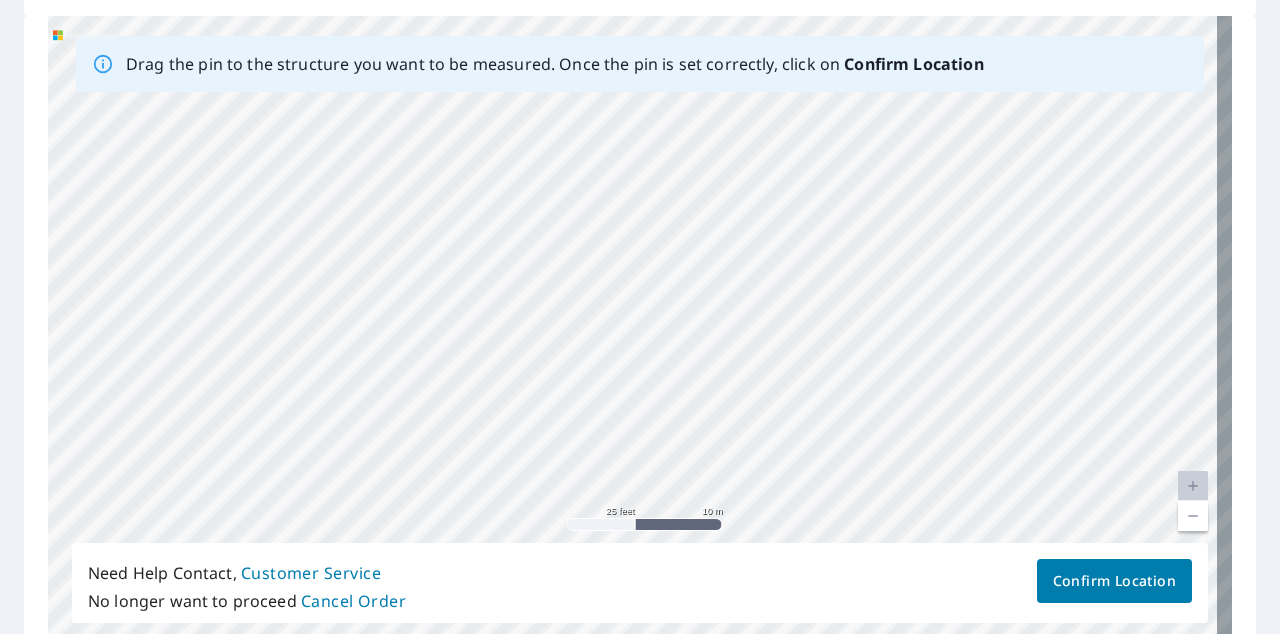 drag, startPoint x: 364, startPoint y: 401, endPoint x: 1046, endPoint y: 520, distance: 692.30414 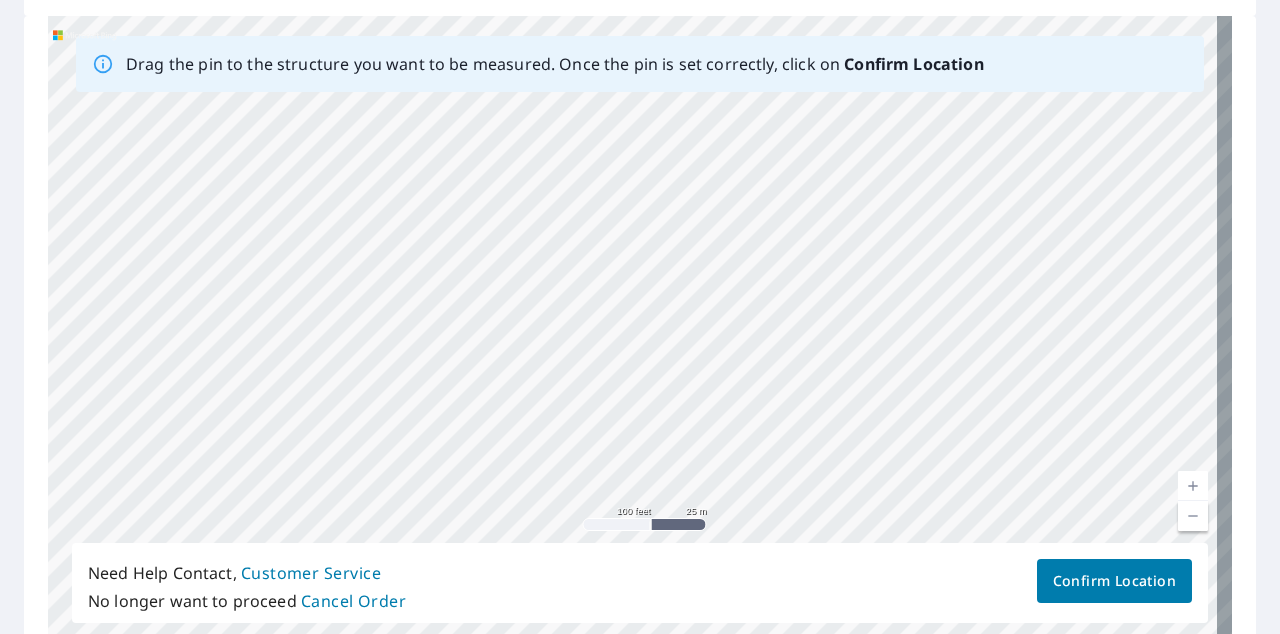 drag, startPoint x: 392, startPoint y: 302, endPoint x: 560, endPoint y: 374, distance: 182.77855 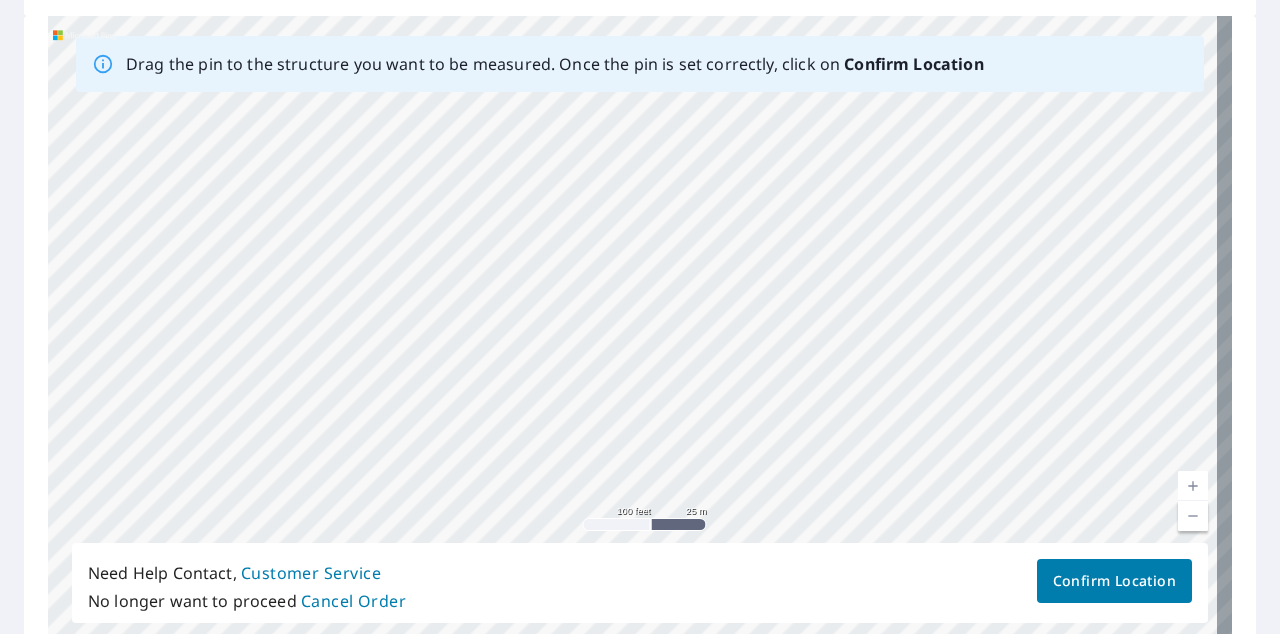 drag, startPoint x: 565, startPoint y: 430, endPoint x: 582, endPoint y: 278, distance: 152.94771 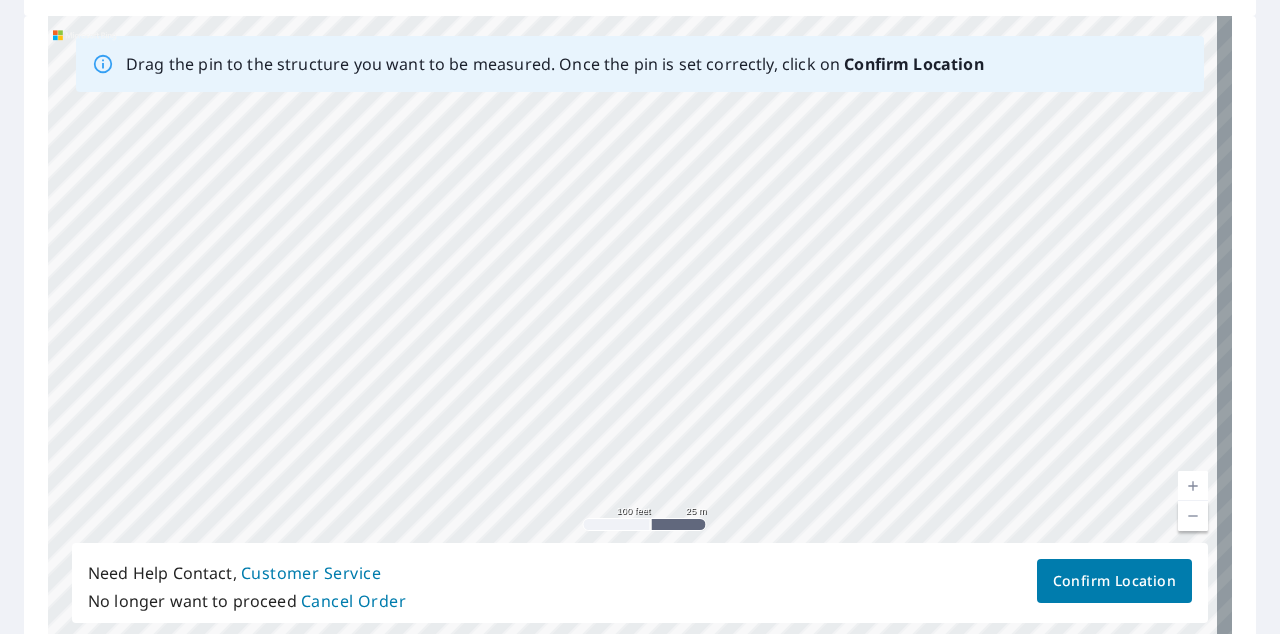 drag, startPoint x: 550, startPoint y: 405, endPoint x: 562, endPoint y: 284, distance: 121.59358 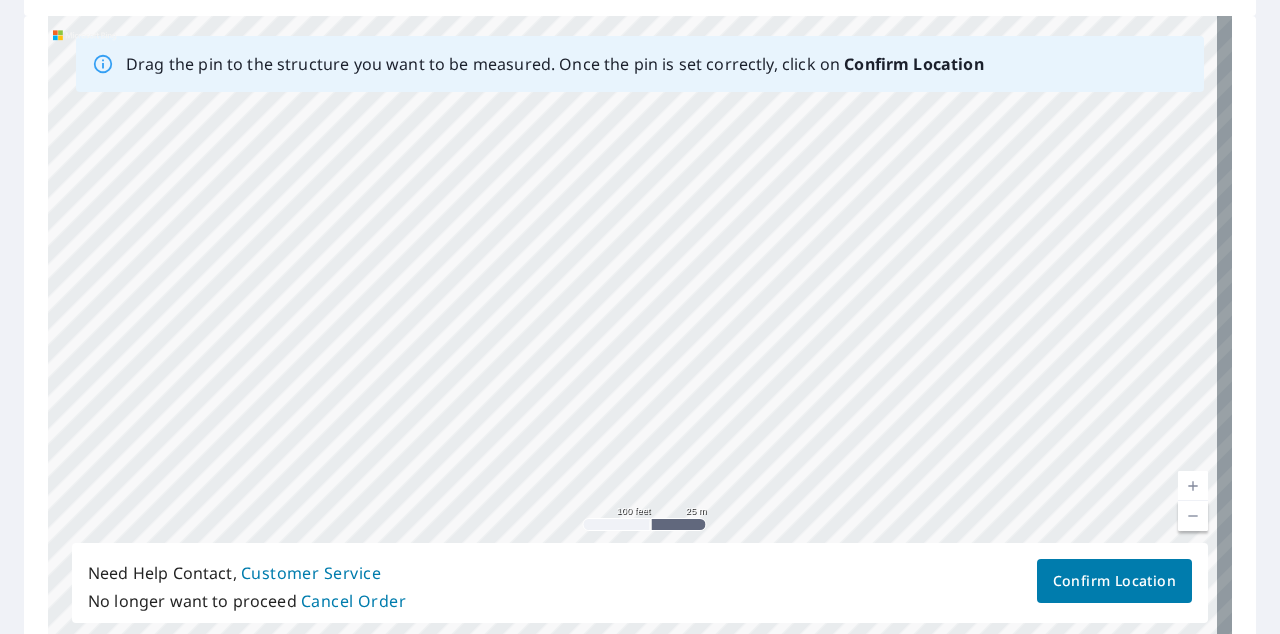 drag, startPoint x: 586, startPoint y: 434, endPoint x: 662, endPoint y: 595, distance: 178.03651 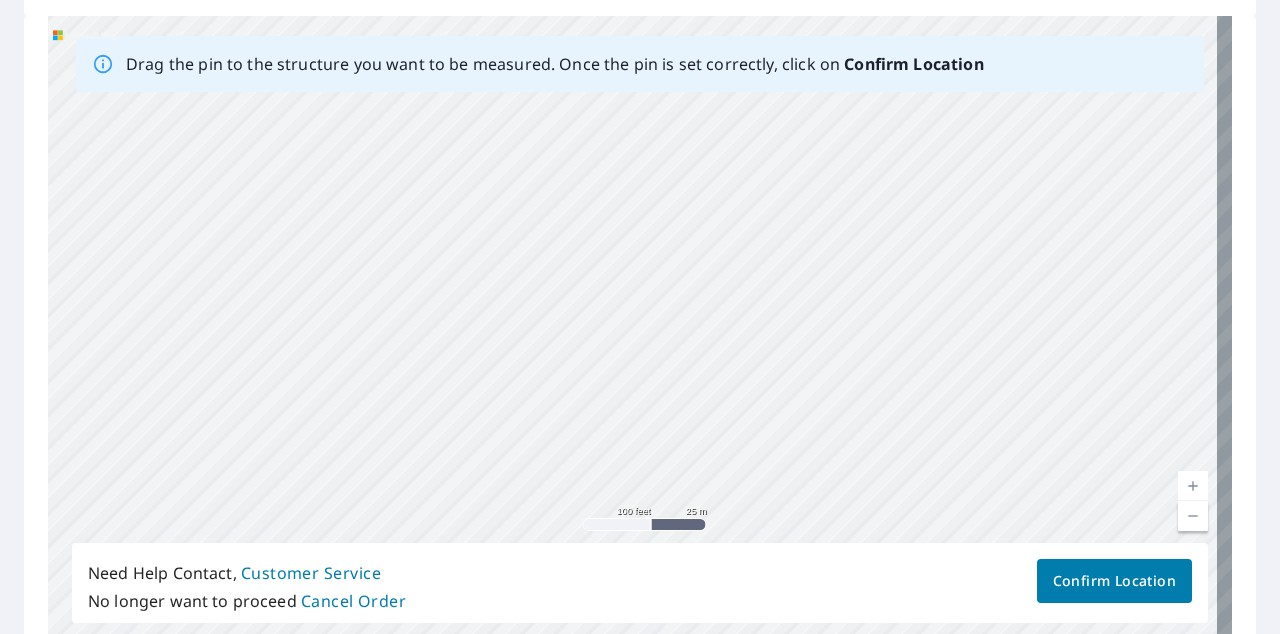 drag, startPoint x: 537, startPoint y: 322, endPoint x: 533, endPoint y: 419, distance: 97.082436 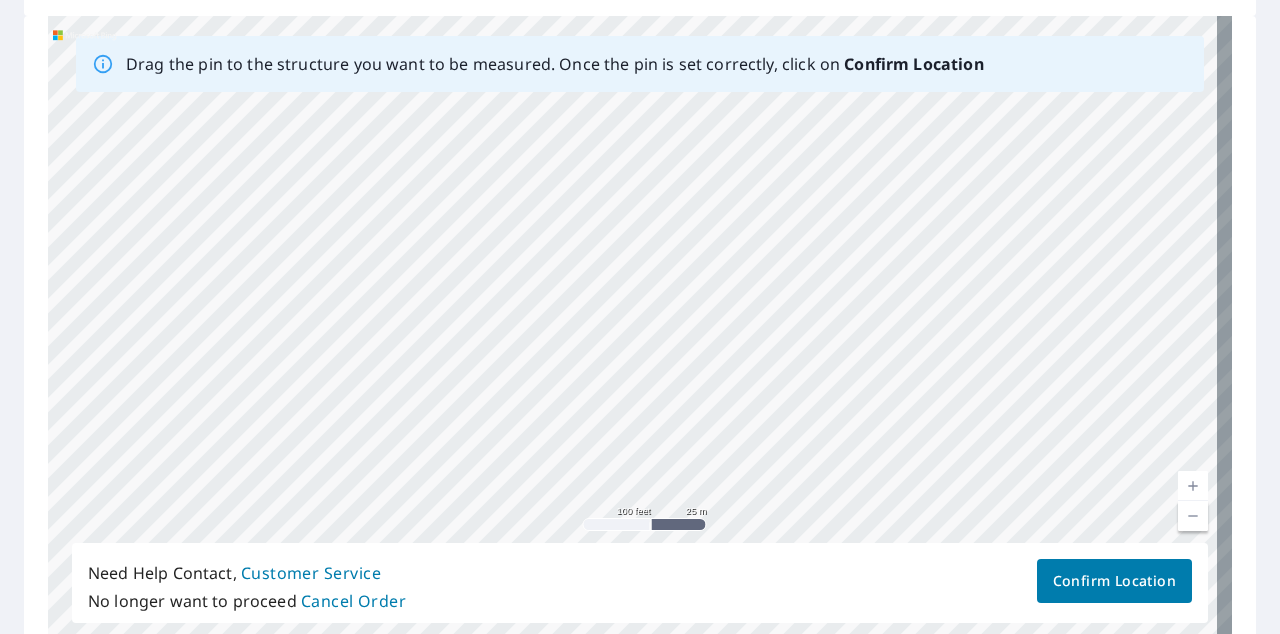 drag, startPoint x: 470, startPoint y: 226, endPoint x: 552, endPoint y: 464, distance: 251.73001 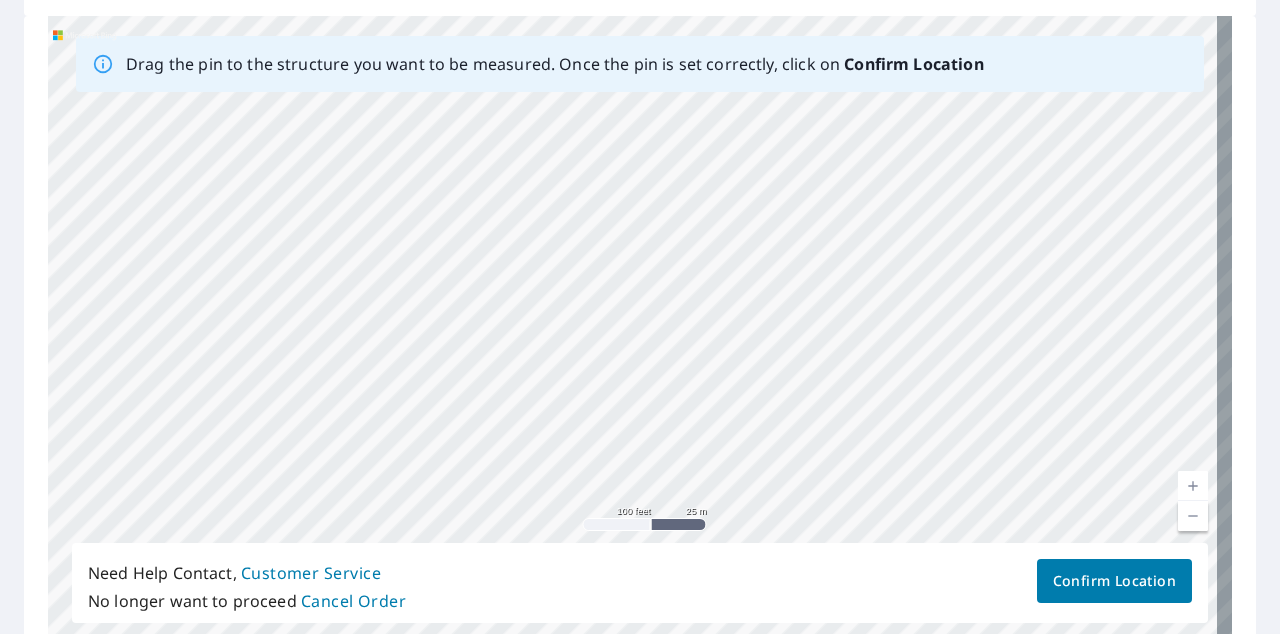 drag, startPoint x: 392, startPoint y: 323, endPoint x: 732, endPoint y: 425, distance: 354.97043 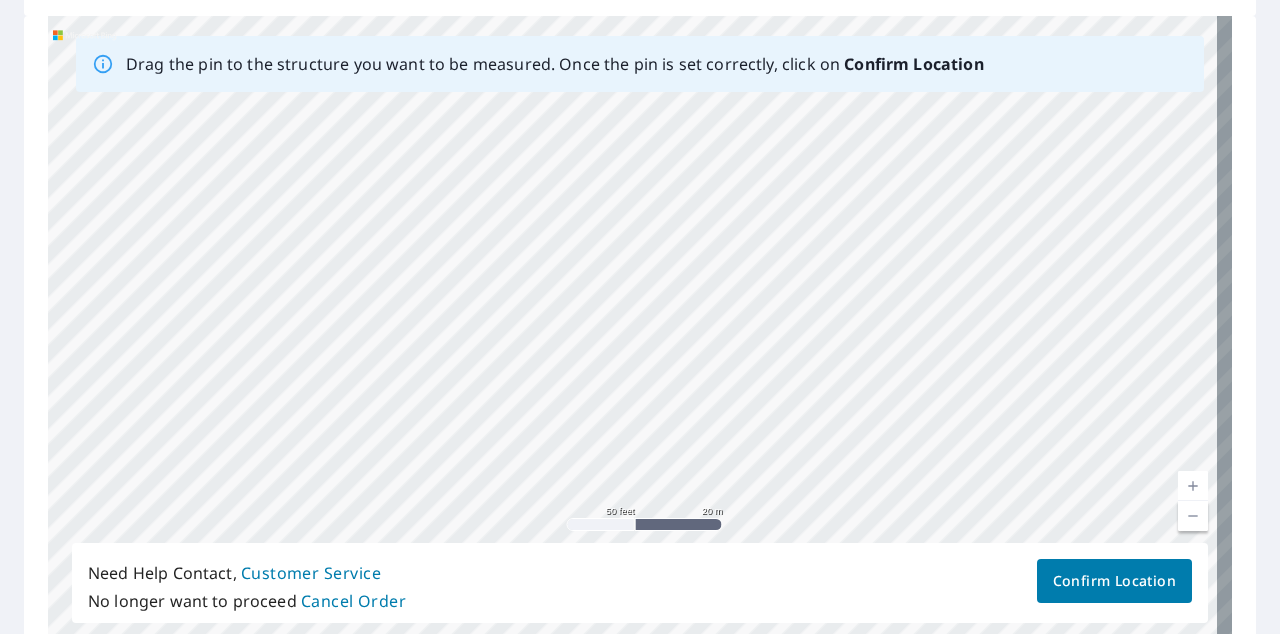 drag, startPoint x: 472, startPoint y: 425, endPoint x: 543, endPoint y: 375, distance: 86.83893 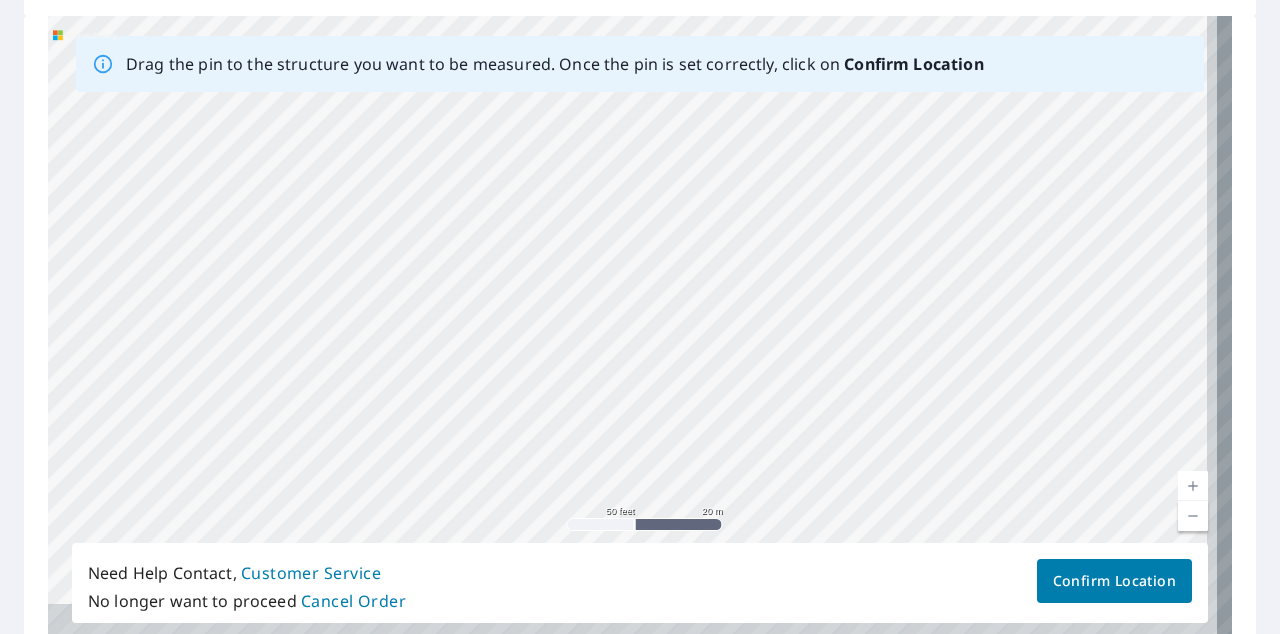 drag 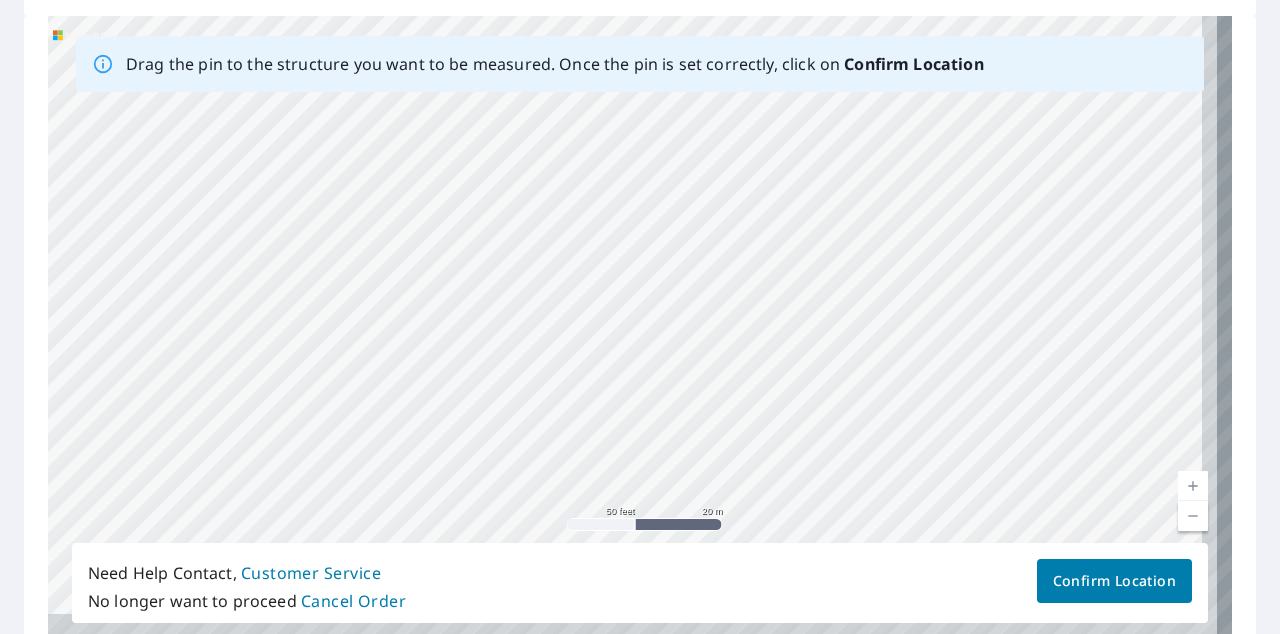 click on "[STREET_ADDRESS]" at bounding box center (640, 329) 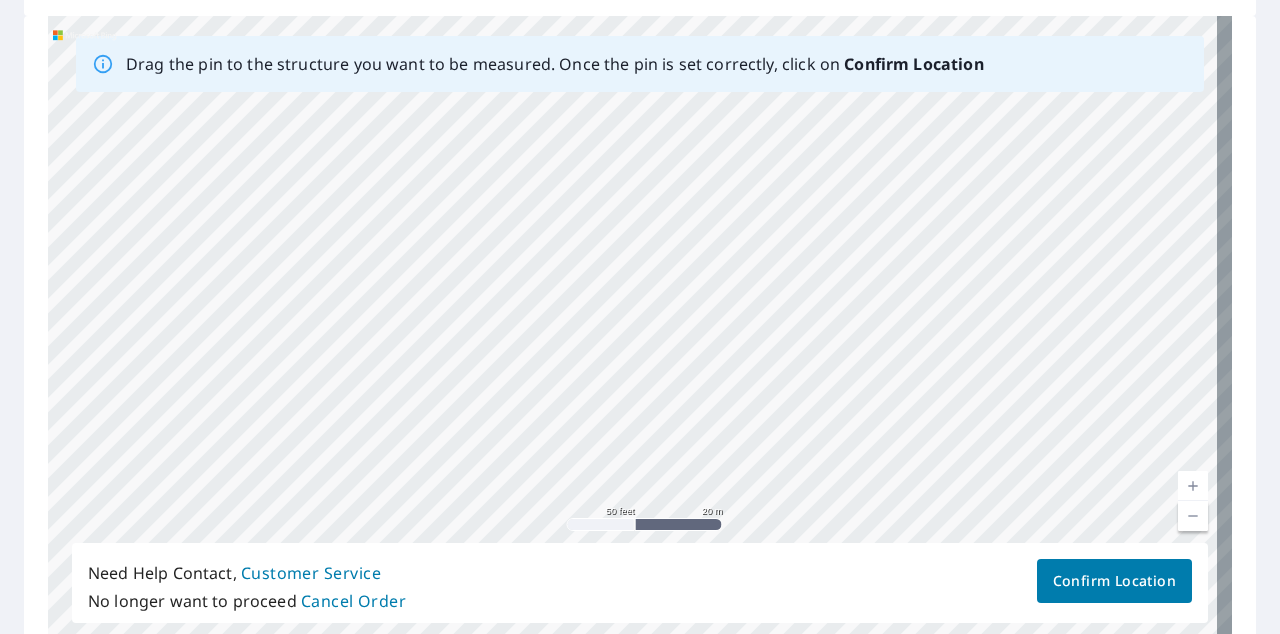 click on "[STREET_ADDRESS]" at bounding box center (640, 329) 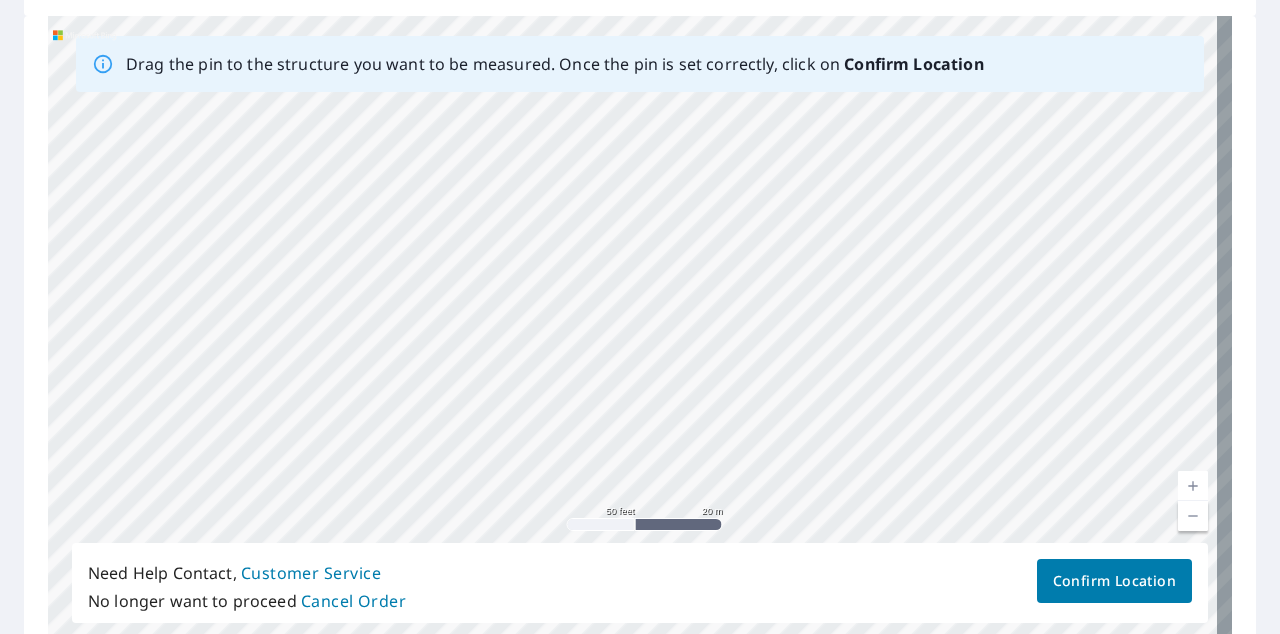 click on "[STREET_ADDRESS]" at bounding box center [640, 329] 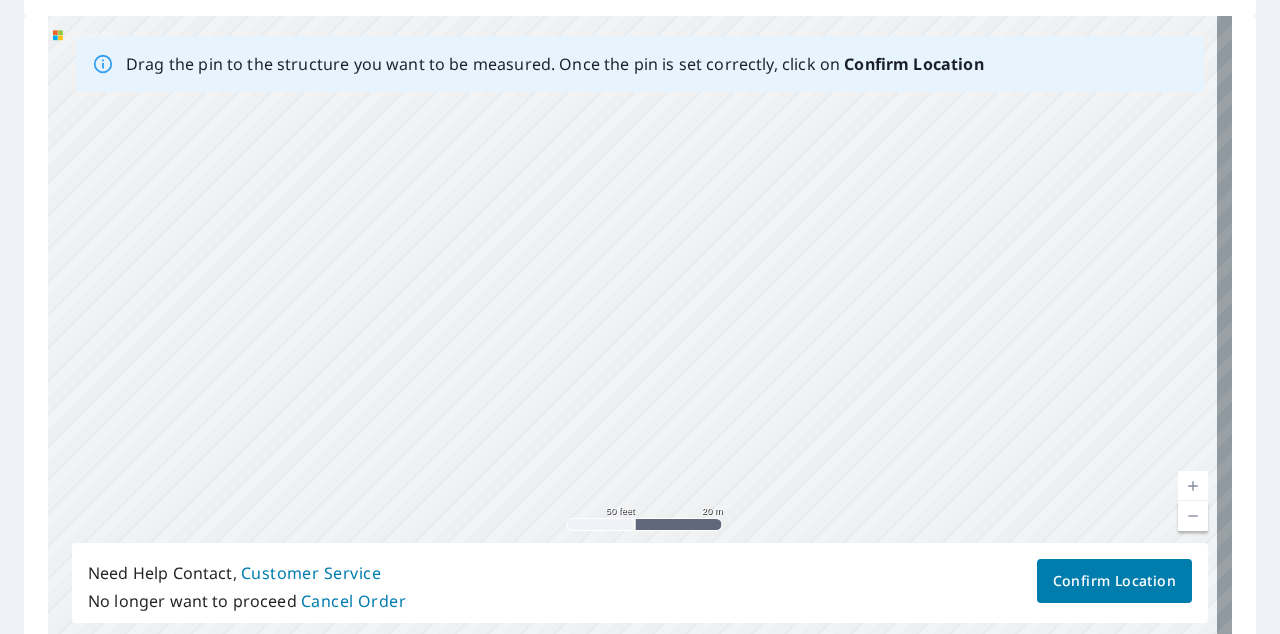 click on "[STREET_ADDRESS]" at bounding box center [640, 329] 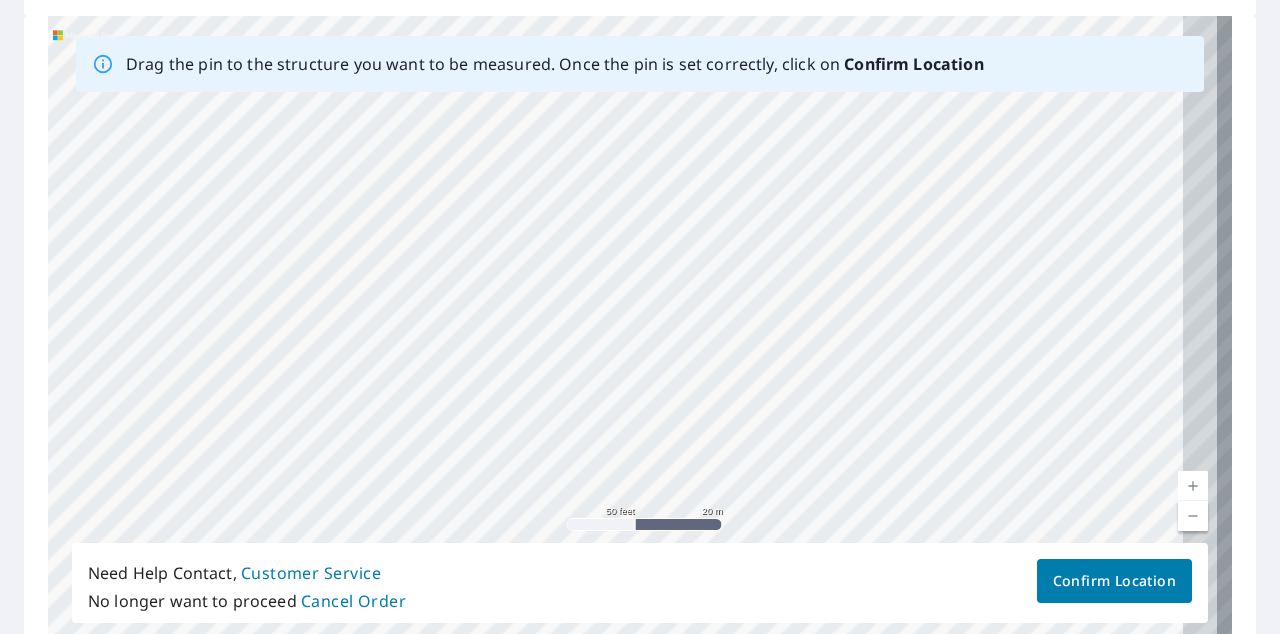 click on "[STREET_ADDRESS]" at bounding box center (640, 329) 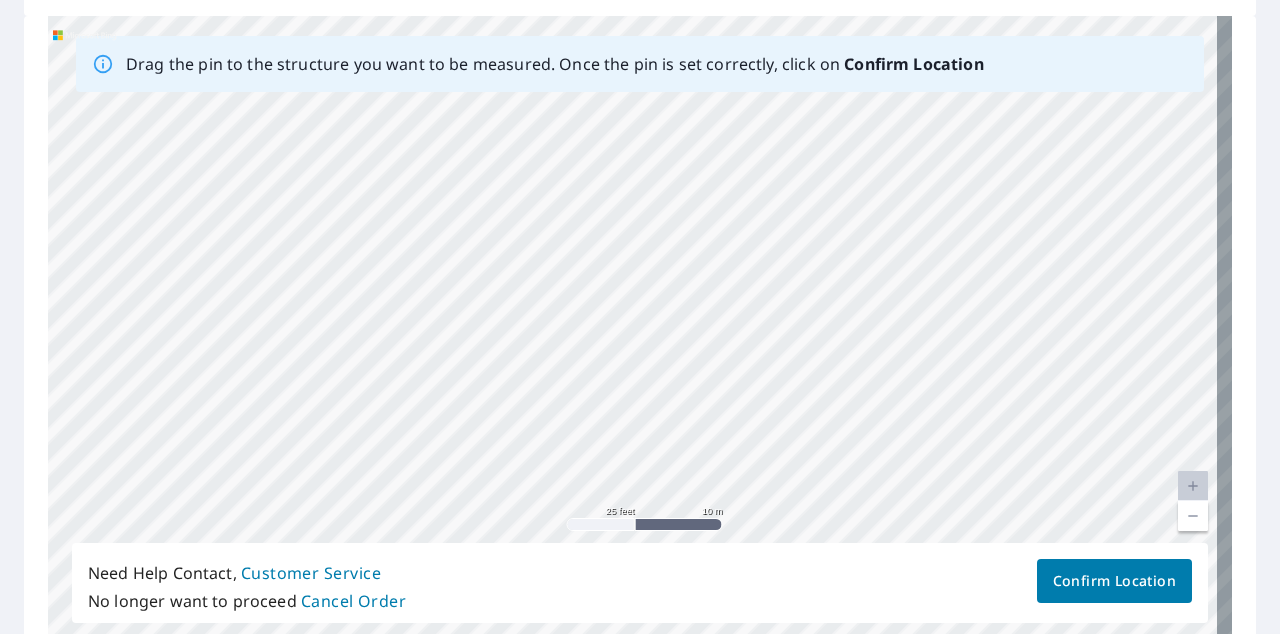 drag, startPoint x: 783, startPoint y: 384, endPoint x: 696, endPoint y: 358, distance: 90.80198 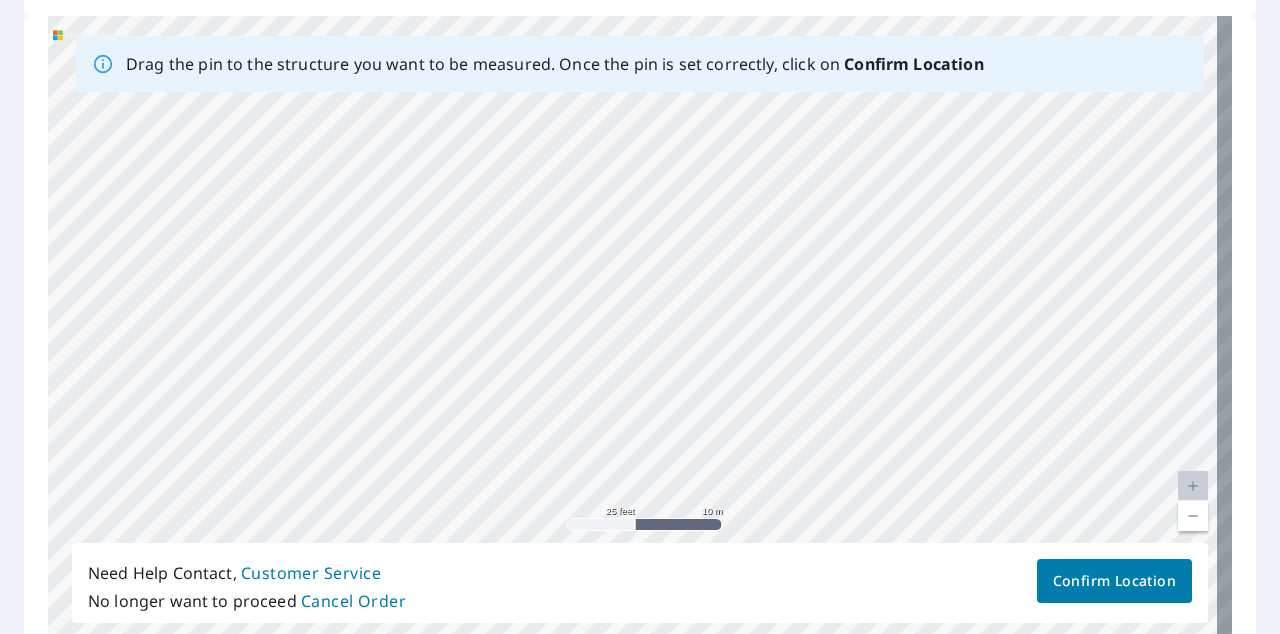 drag, startPoint x: 700, startPoint y: 320, endPoint x: 608, endPoint y: 322, distance: 92.021736 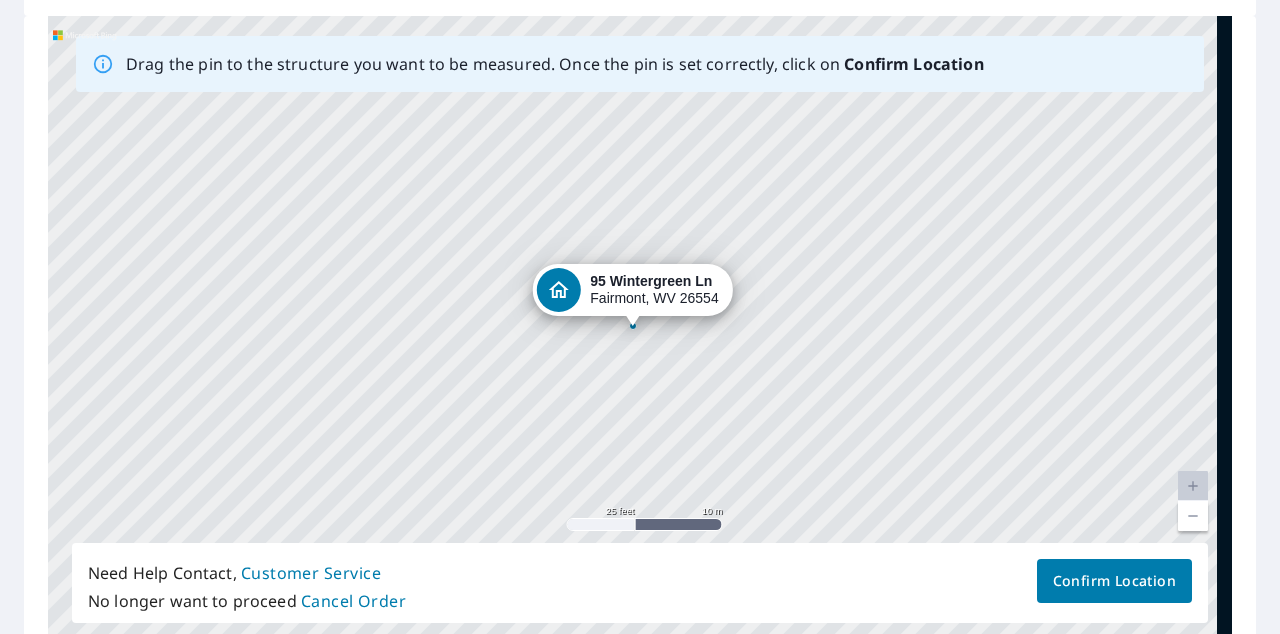 click on "Confirm Location" at bounding box center (1114, 581) 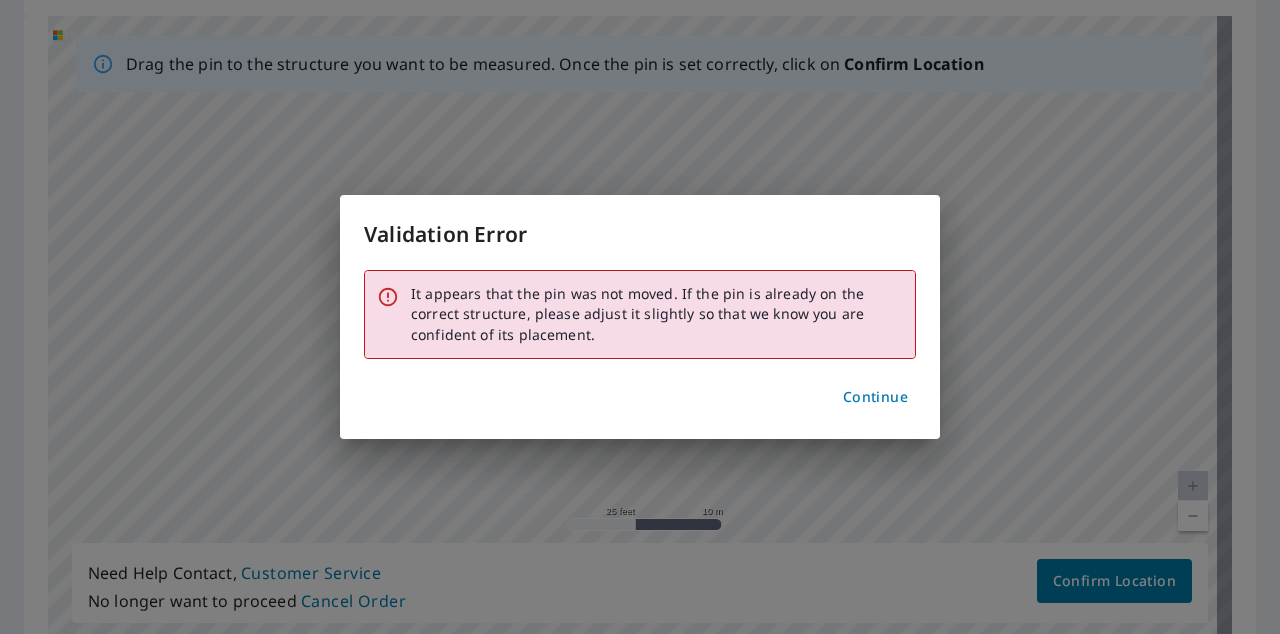 click on "Validation Error It appears that the pin was not moved. If the pin is already on the correct structure, please adjust it slightly so that we know you are confident of its placement. Continue" at bounding box center [640, 317] 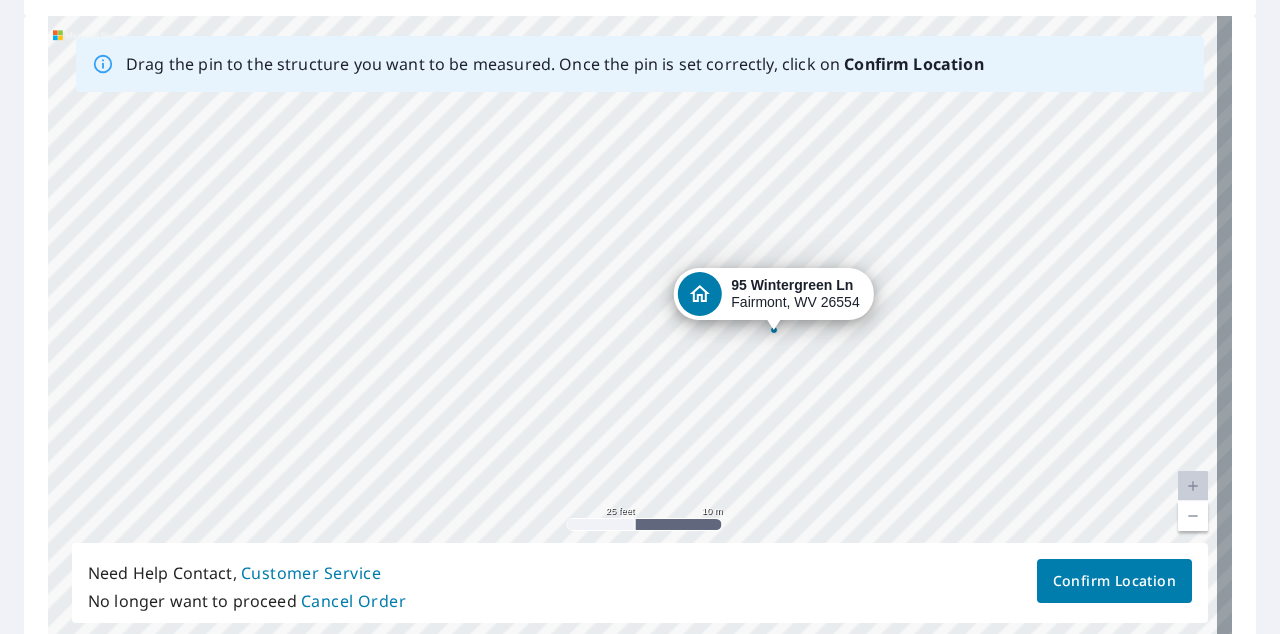 drag, startPoint x: 490, startPoint y: 386, endPoint x: 631, endPoint y: 390, distance: 141.05673 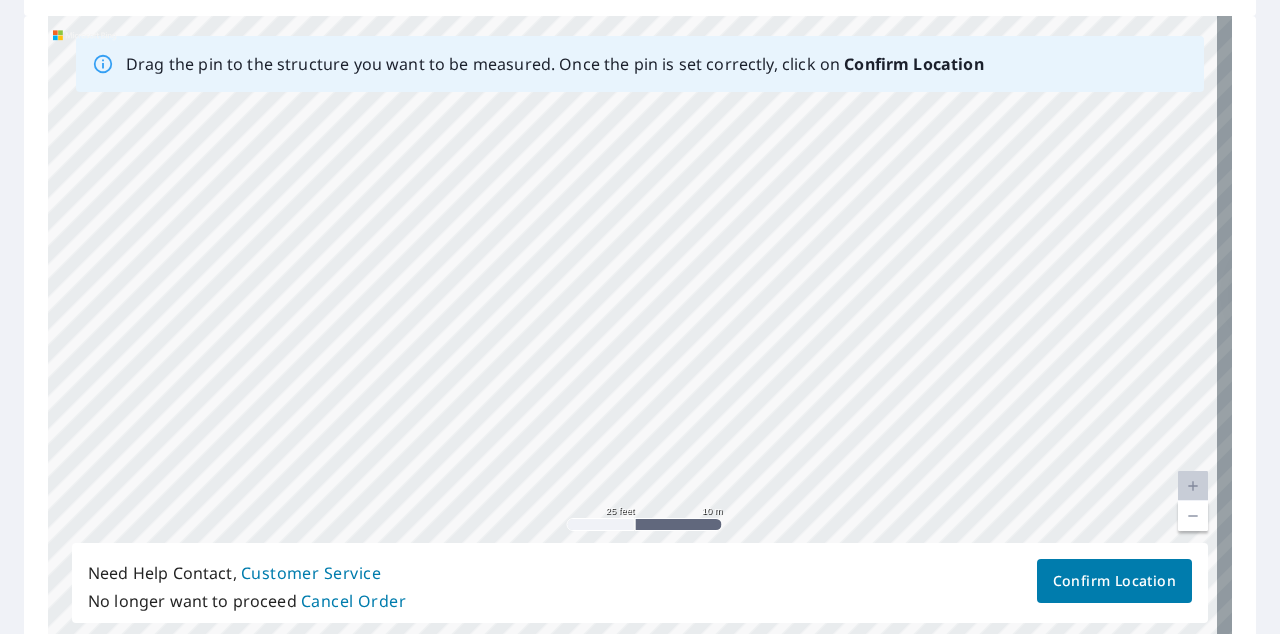 drag, startPoint x: 646, startPoint y: 356, endPoint x: 1279, endPoint y: 342, distance: 633.1548 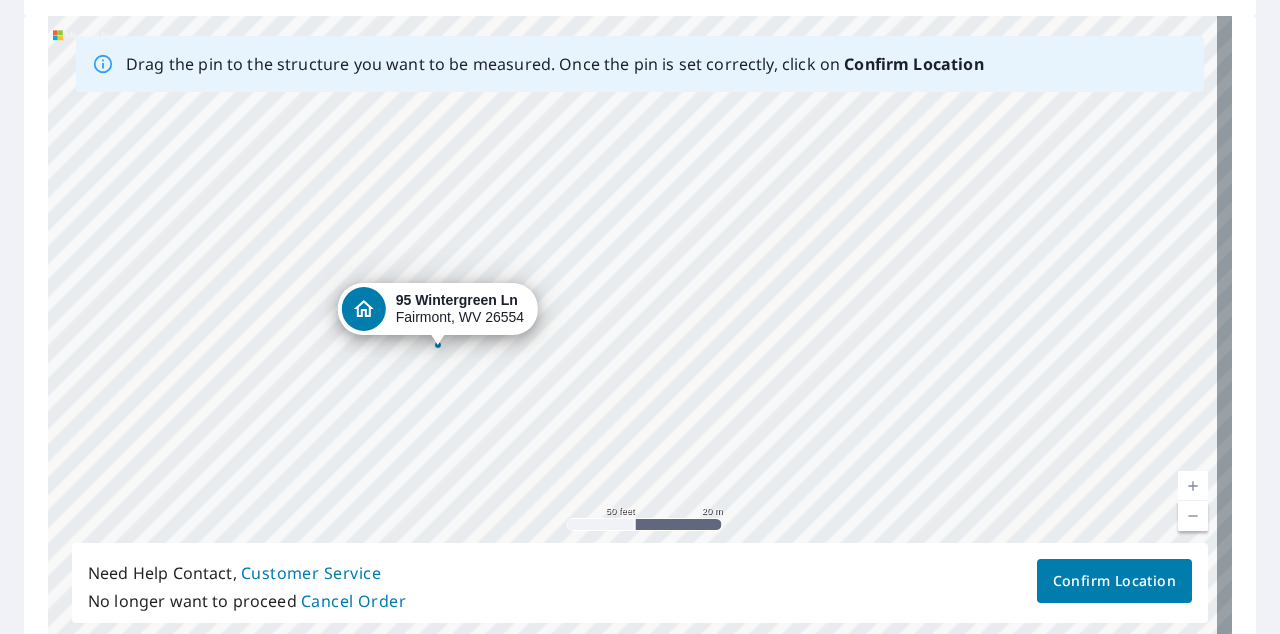 drag, startPoint x: 371, startPoint y: 355, endPoint x: 355, endPoint y: 366, distance: 19.416489 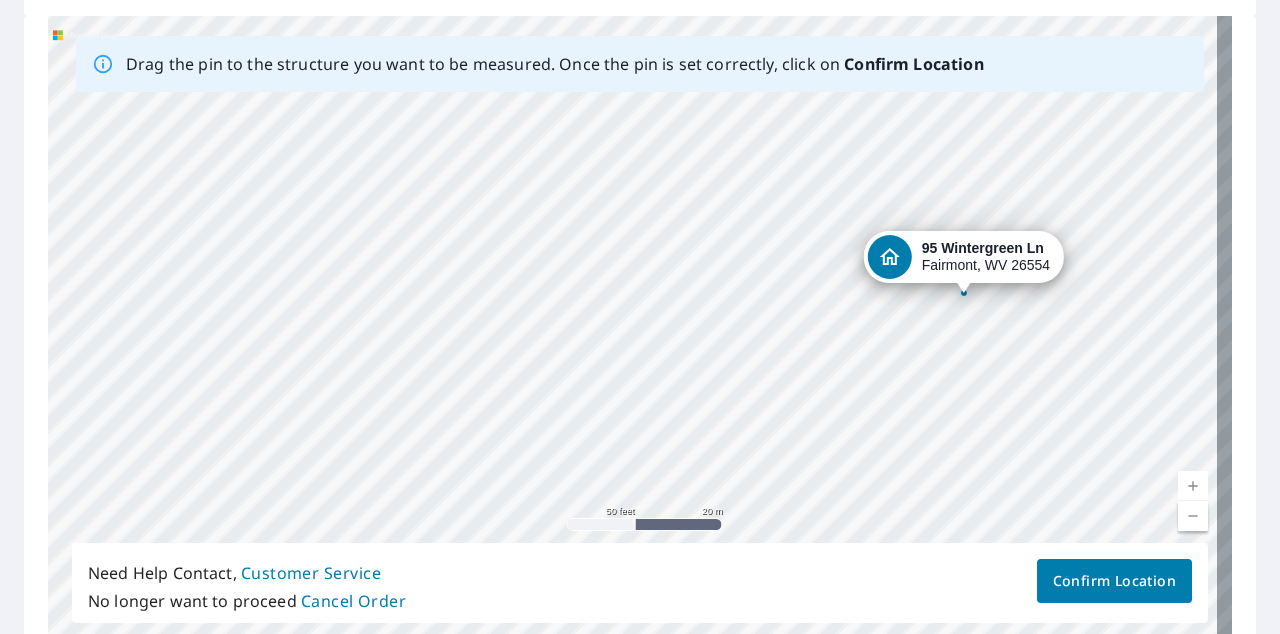 drag, startPoint x: 393, startPoint y: 432, endPoint x: 780, endPoint y: 385, distance: 389.84357 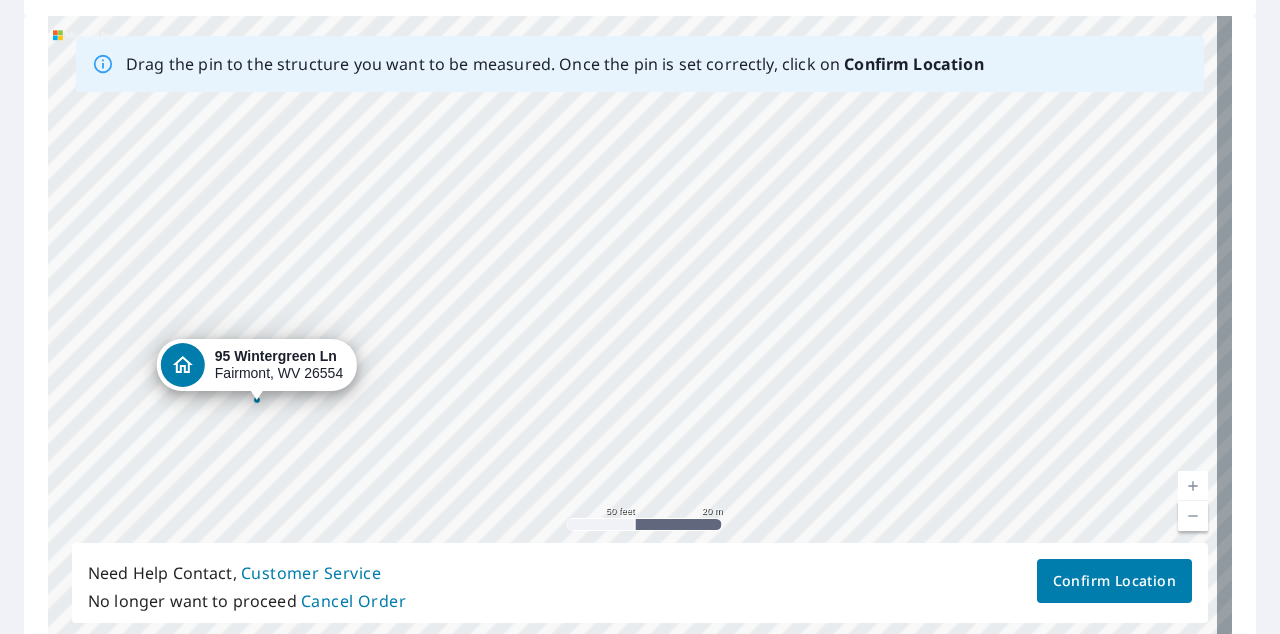 drag, startPoint x: 961, startPoint y: 257, endPoint x: 229, endPoint y: 368, distance: 740.36816 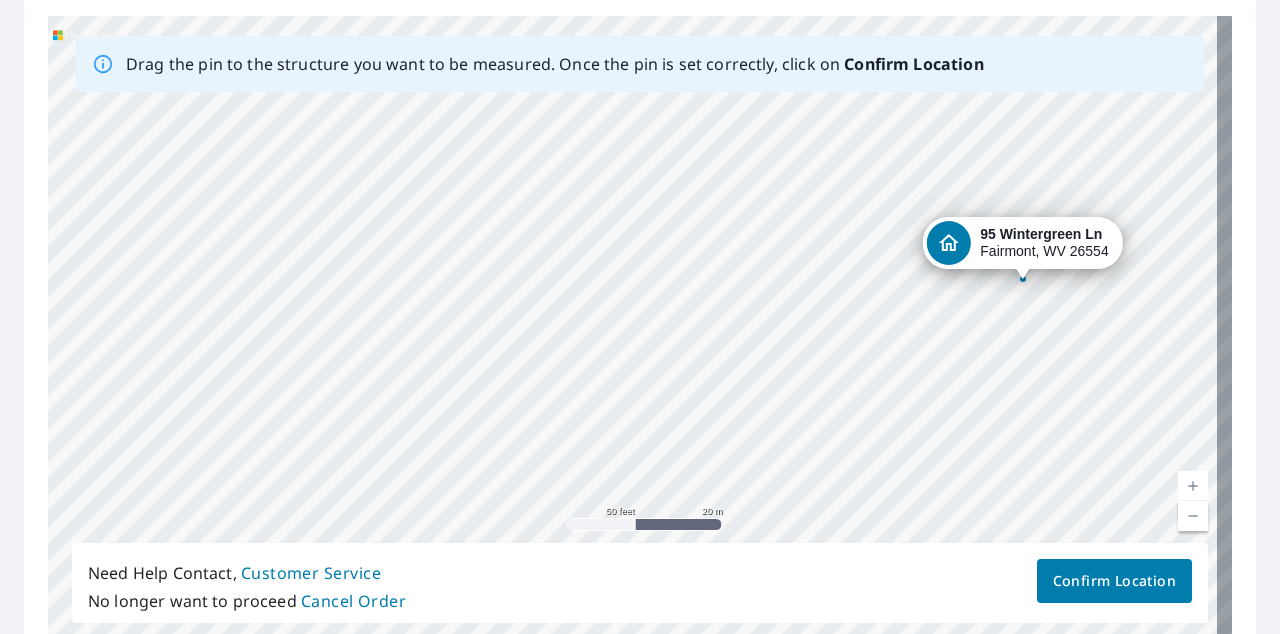 drag, startPoint x: 302, startPoint y: 446, endPoint x: 692, endPoint y: 399, distance: 392.82184 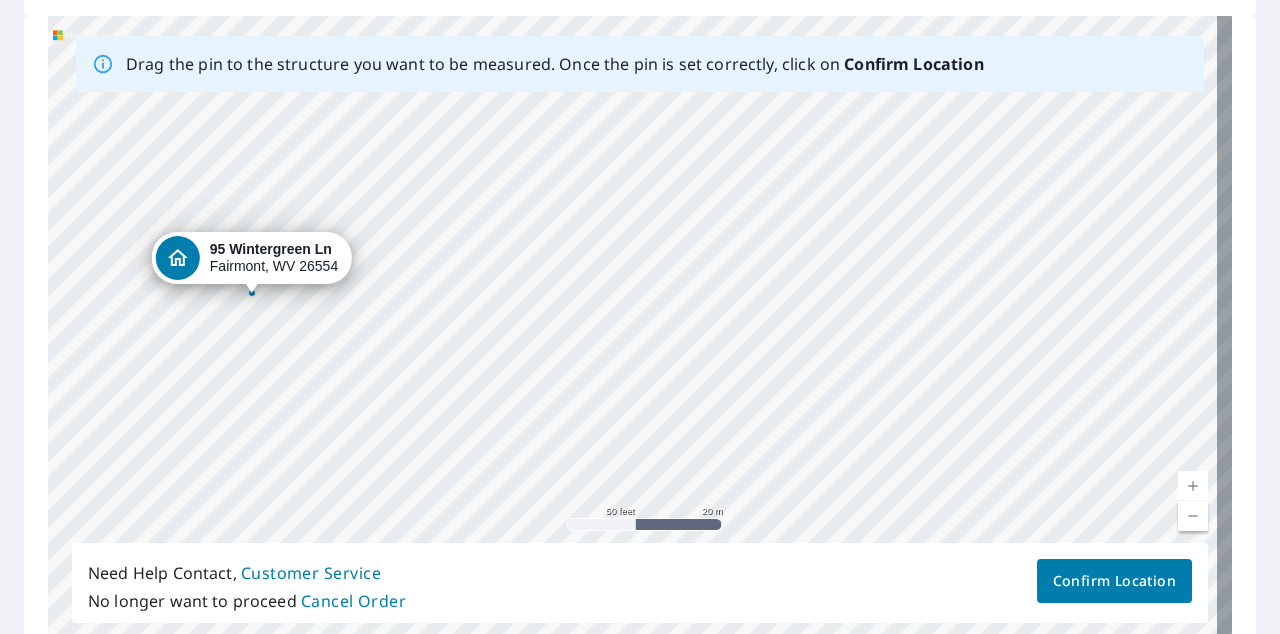 drag, startPoint x: 1029, startPoint y: 250, endPoint x: 244, endPoint y: 268, distance: 785.20636 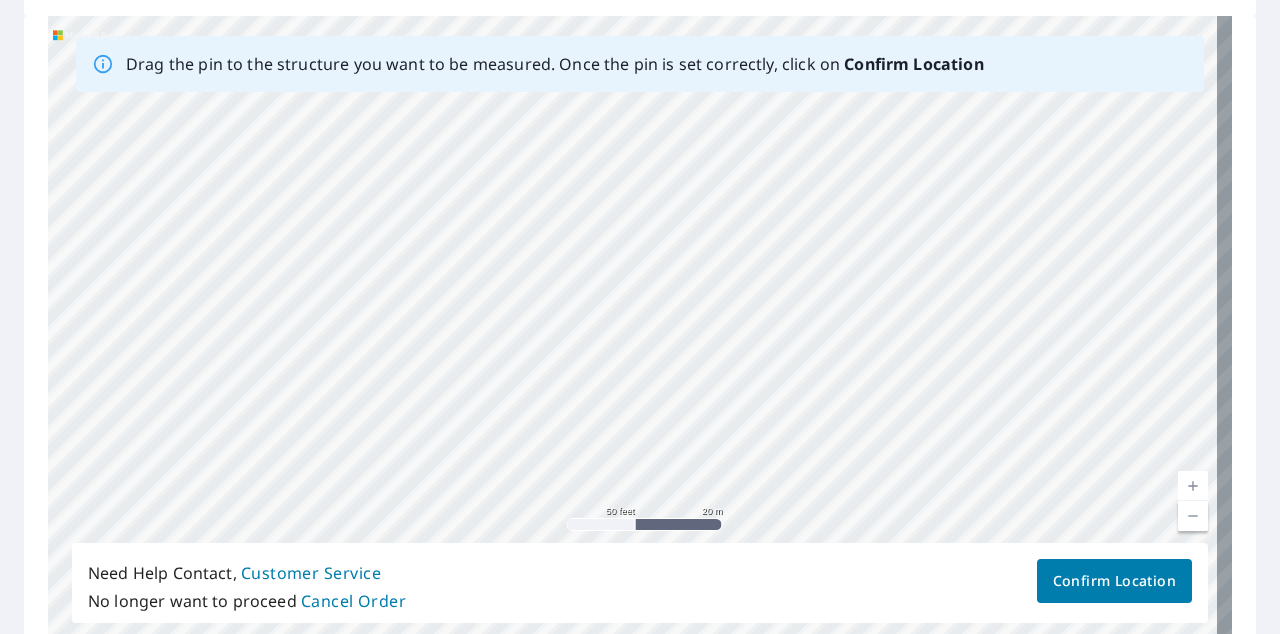 drag, startPoint x: 241, startPoint y: 438, endPoint x: 484, endPoint y: 104, distance: 413.04358 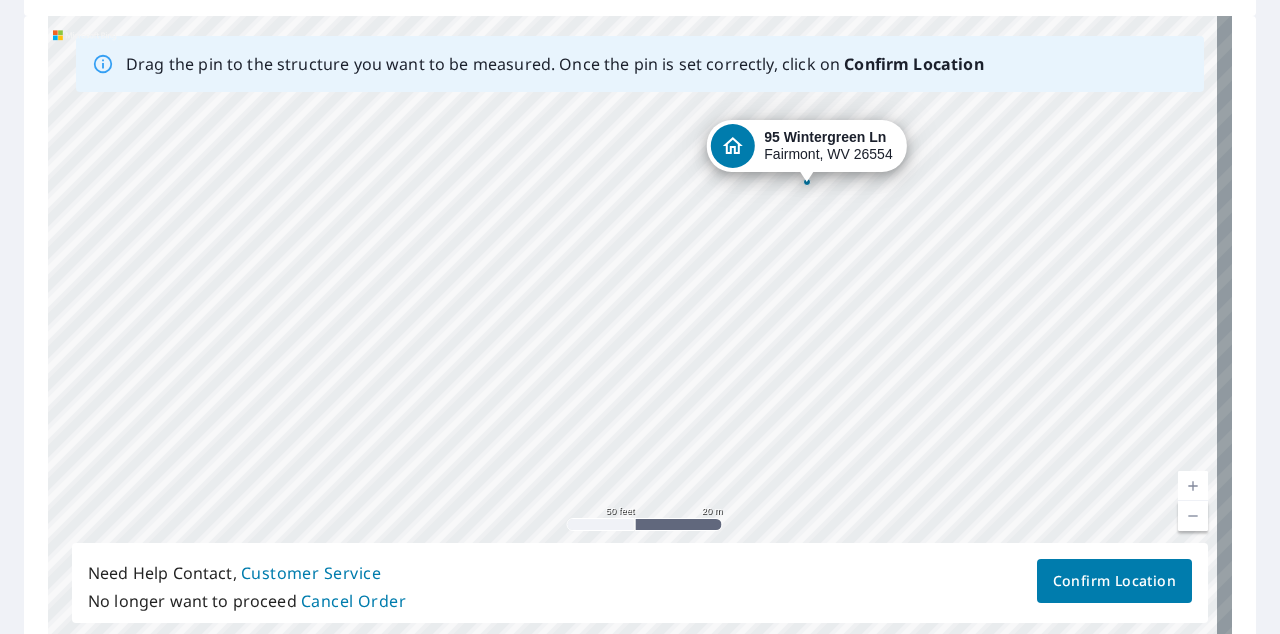 drag, startPoint x: 593, startPoint y: 312, endPoint x: 513, endPoint y: 406, distance: 123.4342 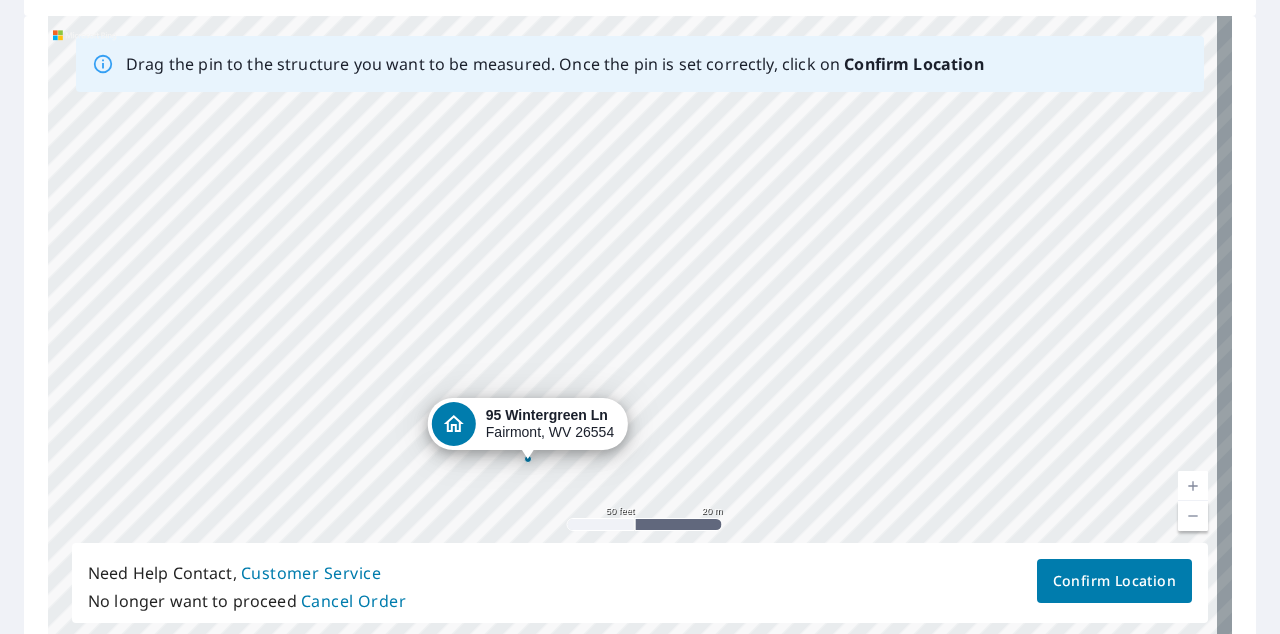 drag, startPoint x: 786, startPoint y: 159, endPoint x: 527, endPoint y: 404, distance: 356.5193 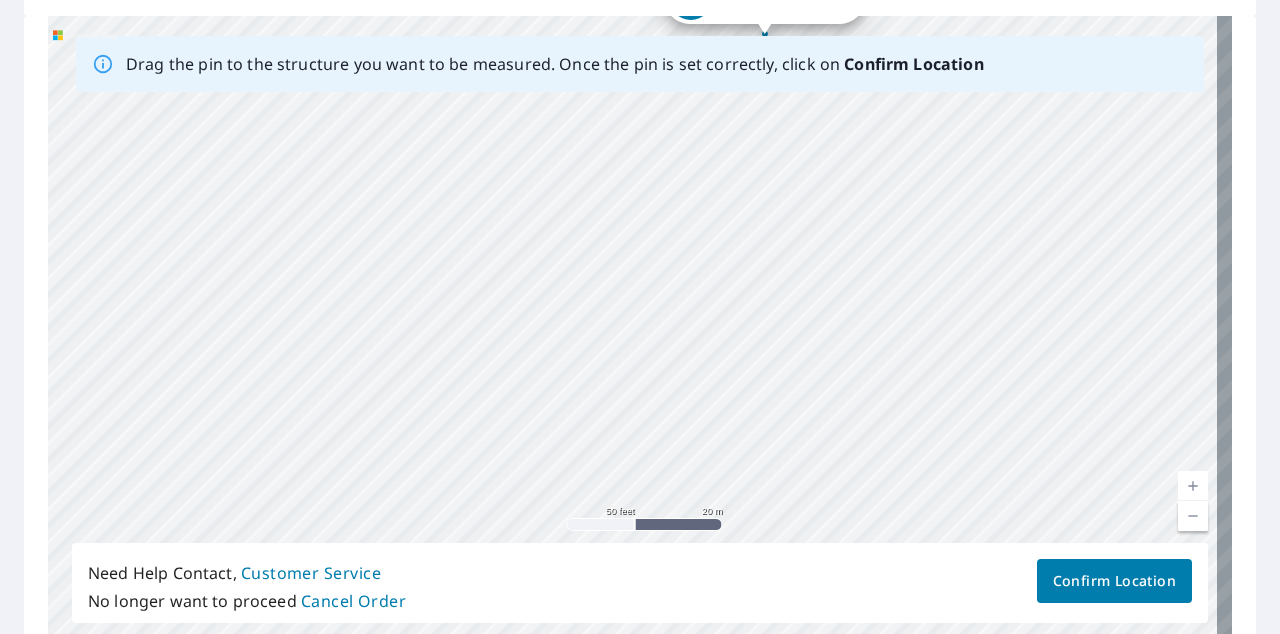 drag, startPoint x: 692, startPoint y: 460, endPoint x: 824, endPoint y: 168, distance: 320.44968 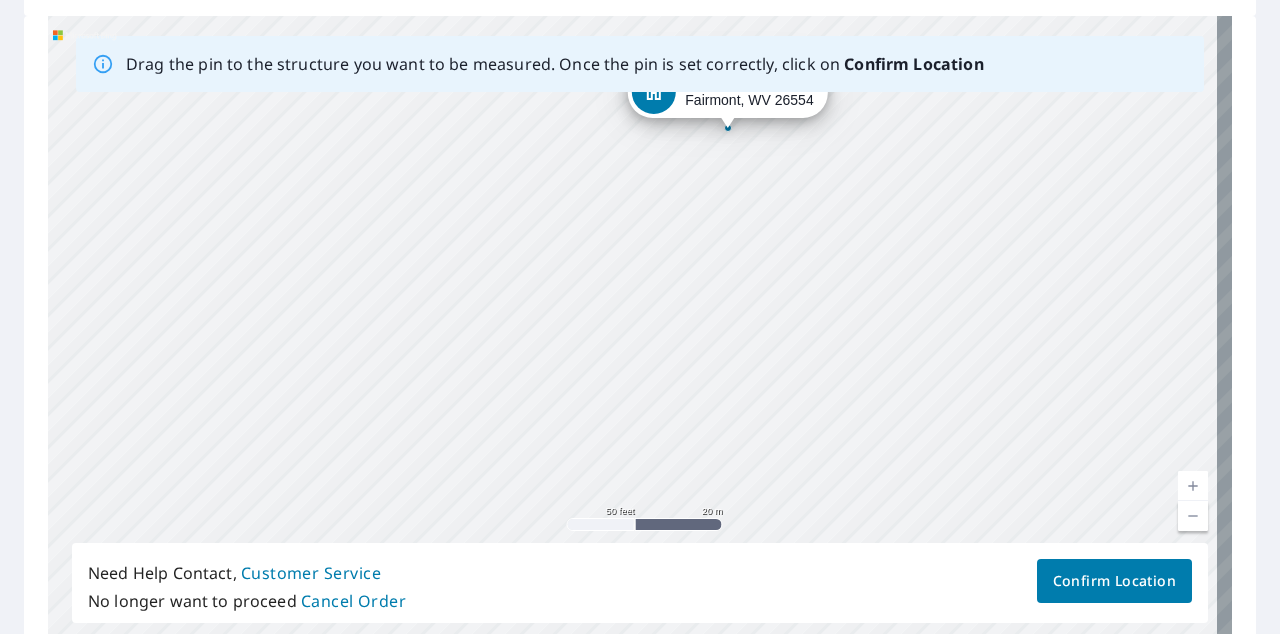 drag, startPoint x: 737, startPoint y: 227, endPoint x: 734, endPoint y: 178, distance: 49.09175 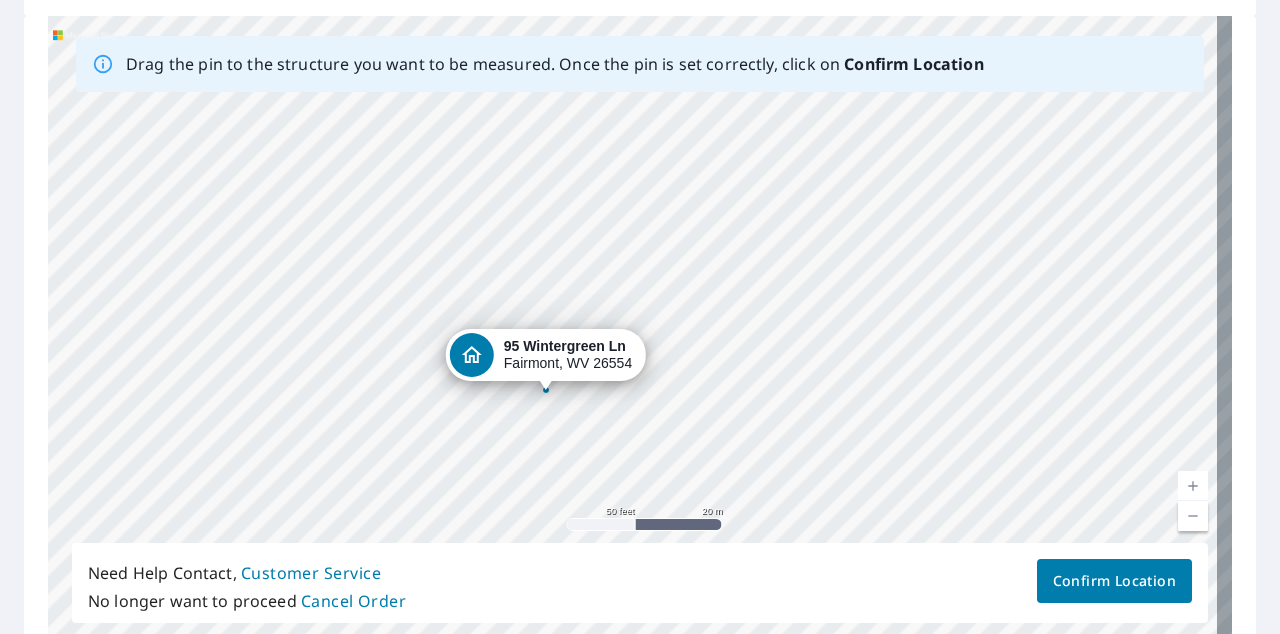 drag, startPoint x: 755, startPoint y: 102, endPoint x: 565, endPoint y: 369, distance: 327.7026 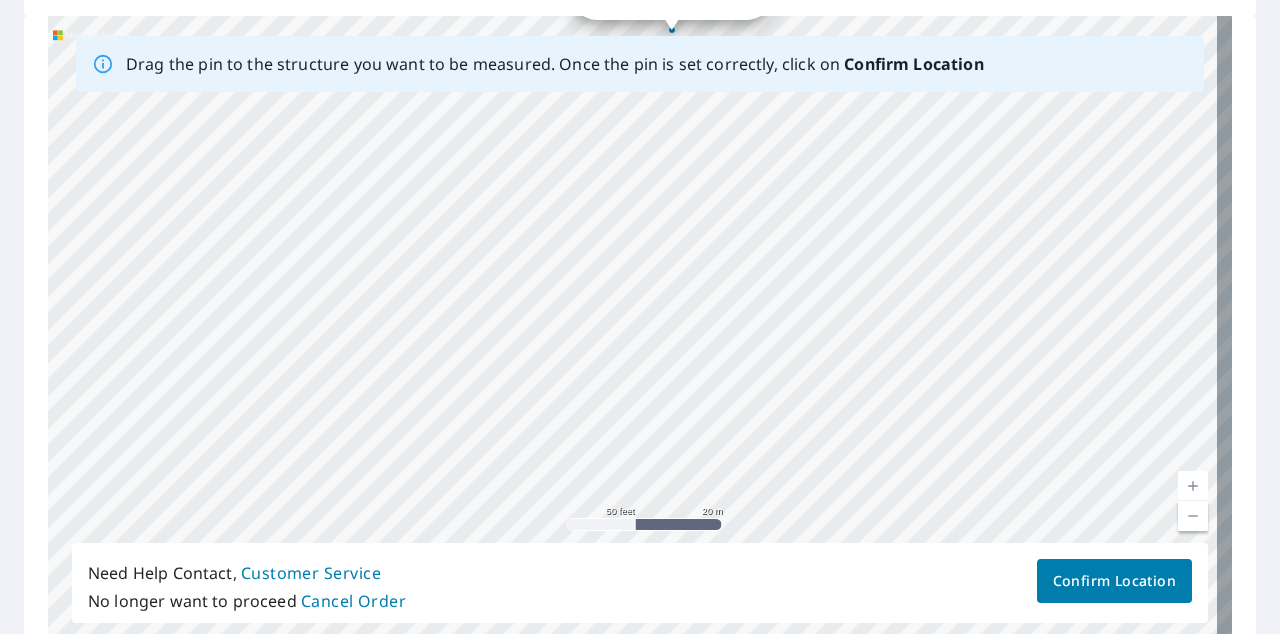 drag, startPoint x: 771, startPoint y: 339, endPoint x: 799, endPoint y: 167, distance: 174.26416 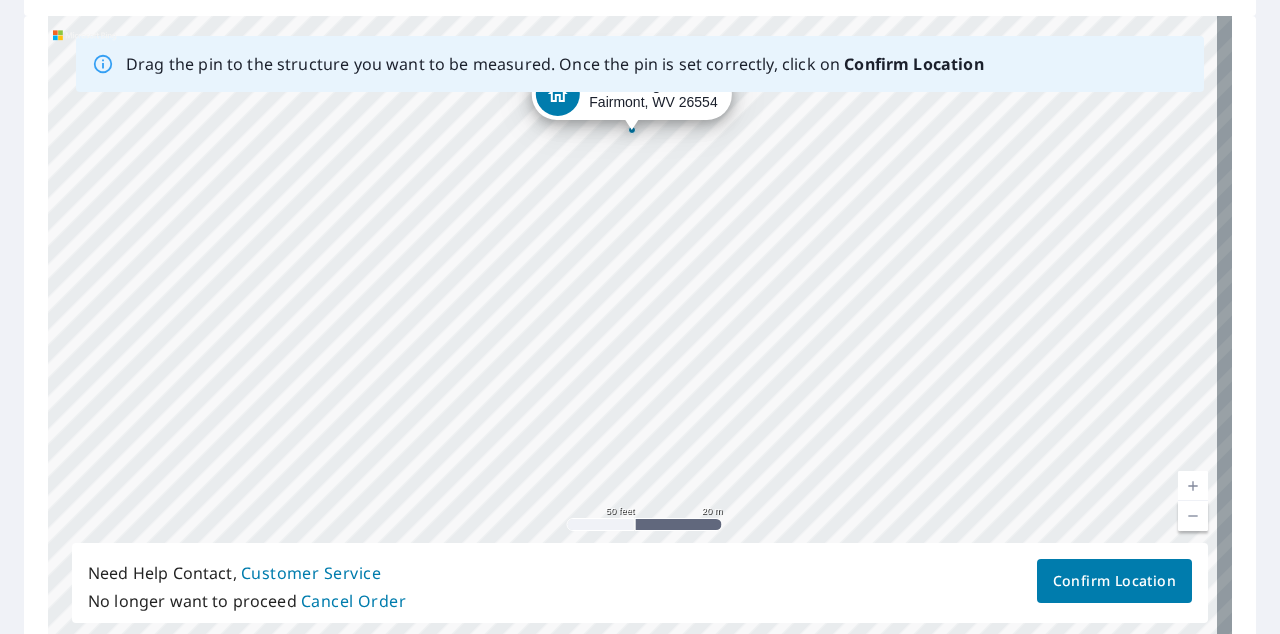 drag, startPoint x: 762, startPoint y: 174, endPoint x: 698, endPoint y: 254, distance: 102.44999 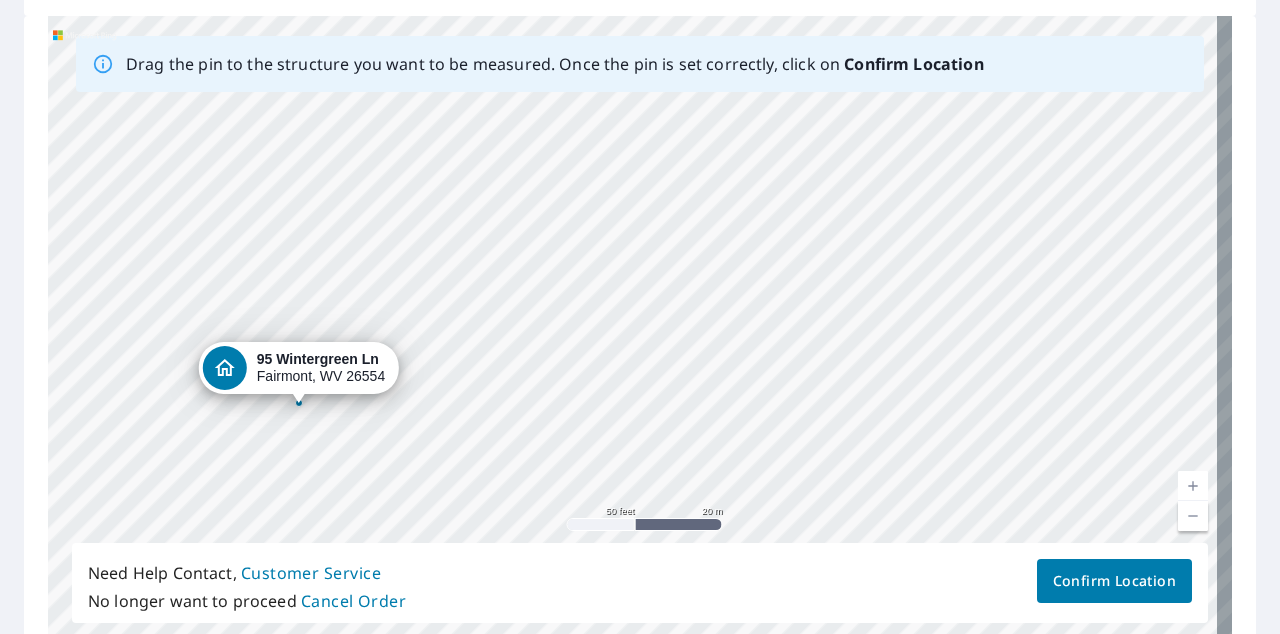 drag, startPoint x: 628, startPoint y: 107, endPoint x: 302, endPoint y: 382, distance: 426.49854 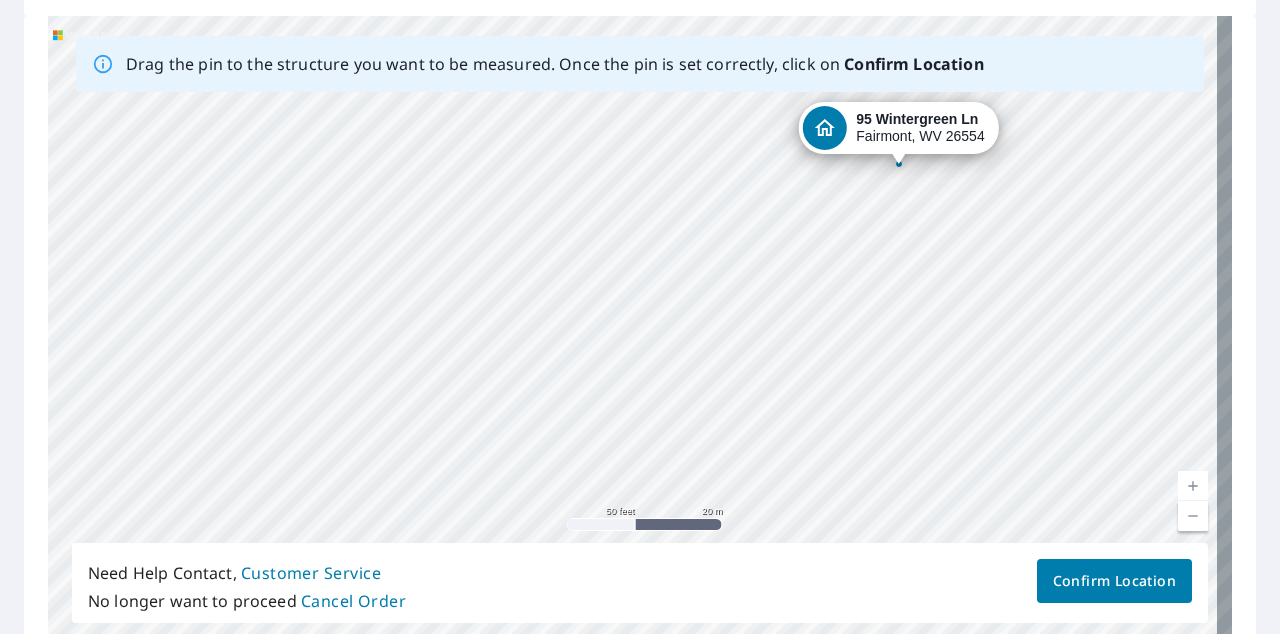 drag, startPoint x: 486, startPoint y: 449, endPoint x: 754, endPoint y: 287, distance: 313.1581 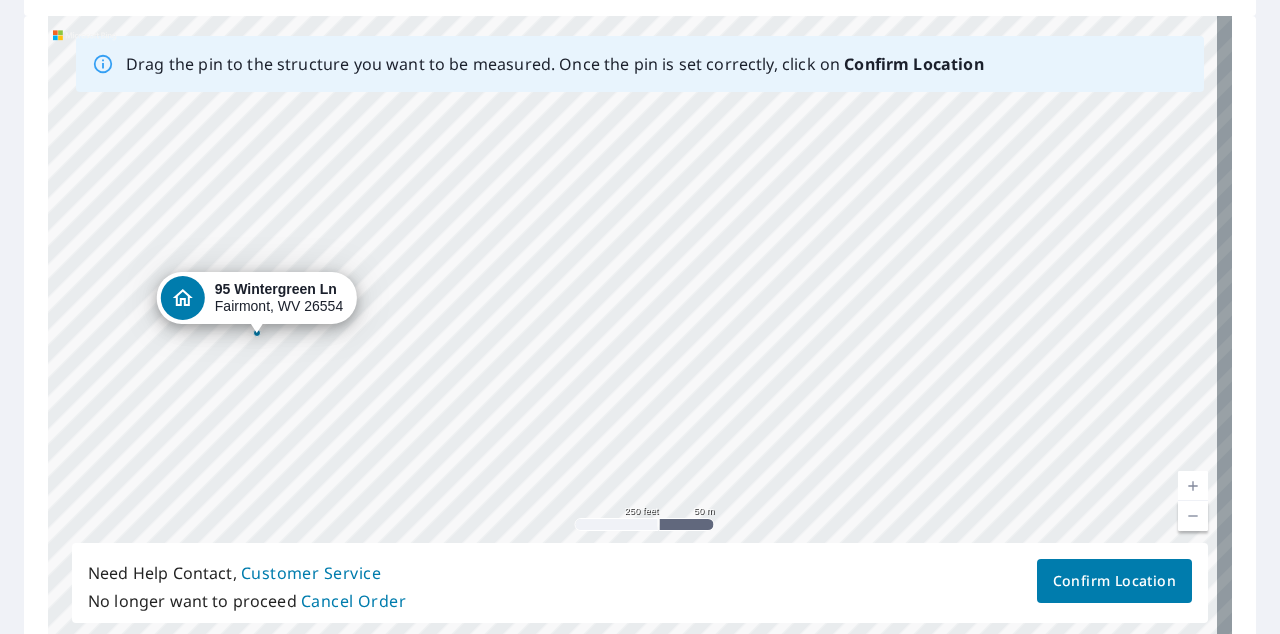 drag, startPoint x: 582, startPoint y: 236, endPoint x: 214, endPoint y: 304, distance: 374.2299 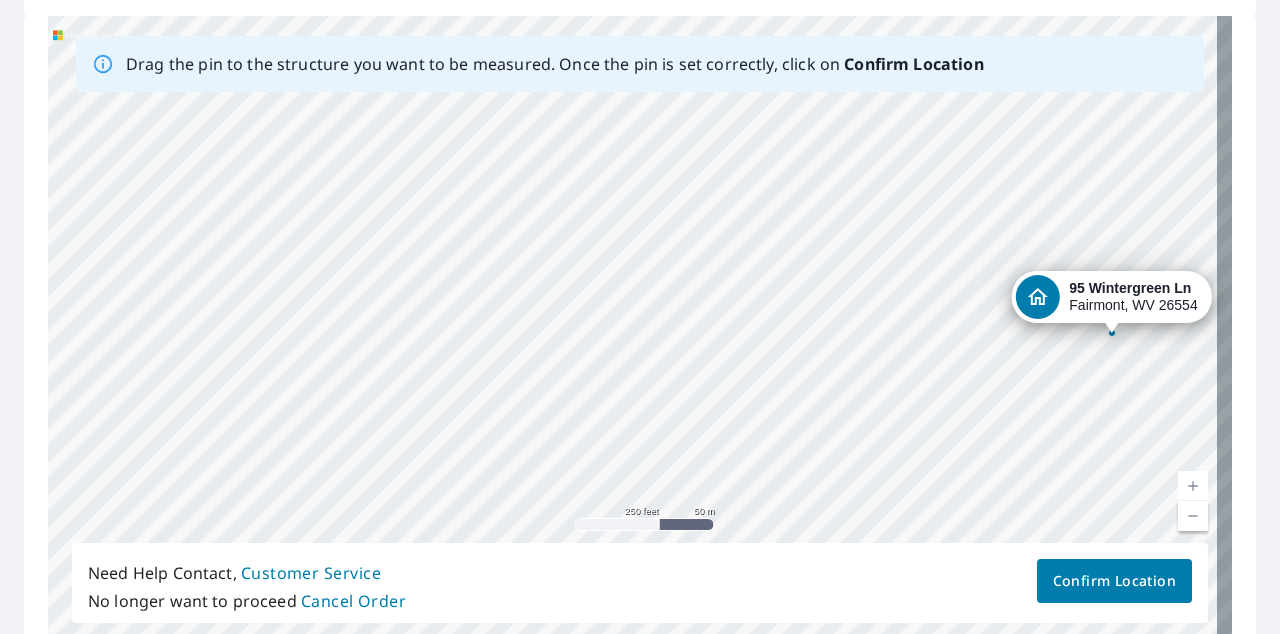 drag, startPoint x: 216, startPoint y: 464, endPoint x: 653, endPoint y: 469, distance: 437.0286 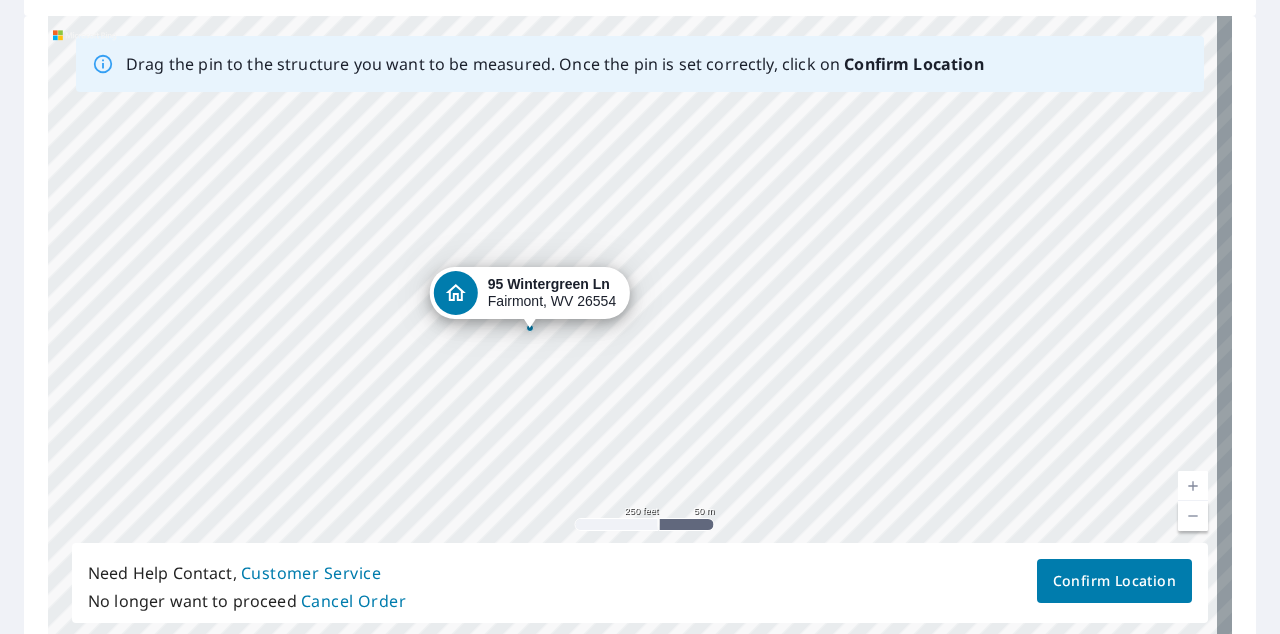 drag, startPoint x: 1068, startPoint y: 296, endPoint x: 487, endPoint y: 291, distance: 581.0215 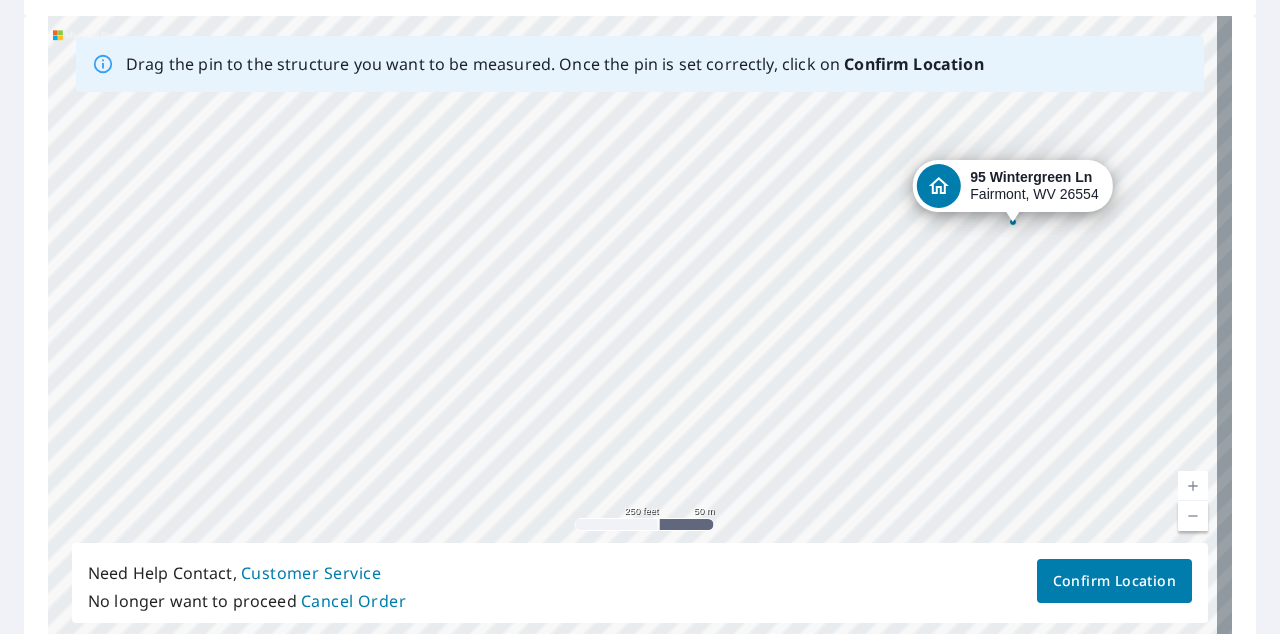 drag, startPoint x: 447, startPoint y: 358, endPoint x: 798, endPoint y: 246, distance: 368.43588 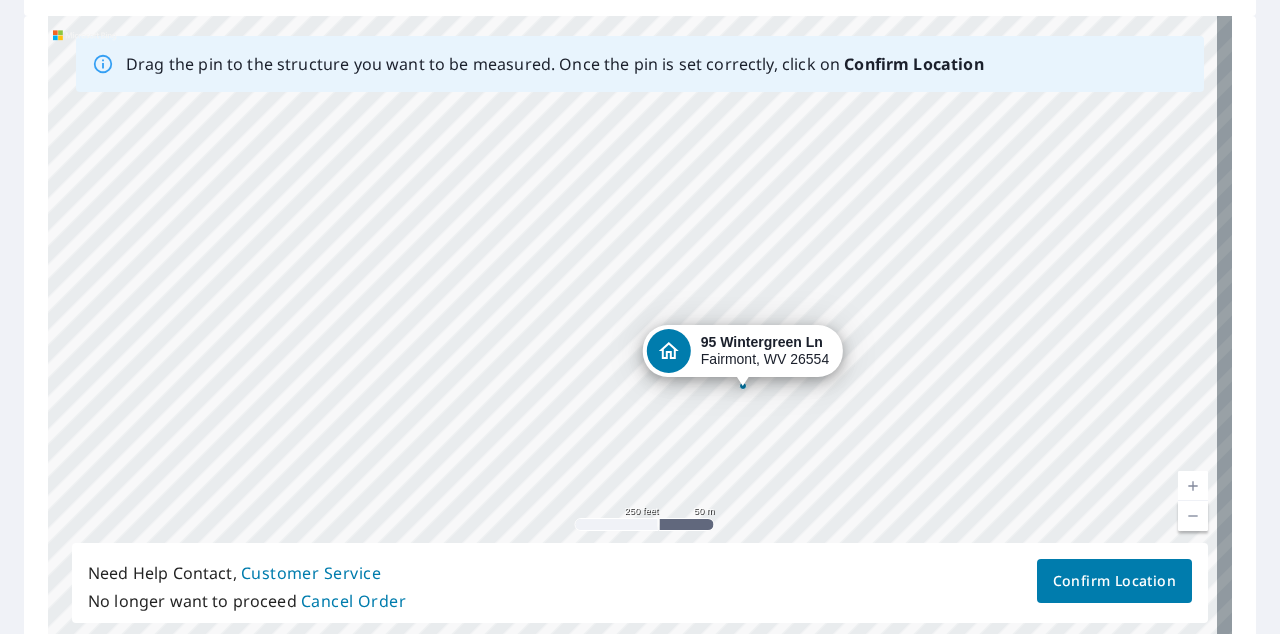 drag, startPoint x: 955, startPoint y: 185, endPoint x: 686, endPoint y: 354, distance: 317.68222 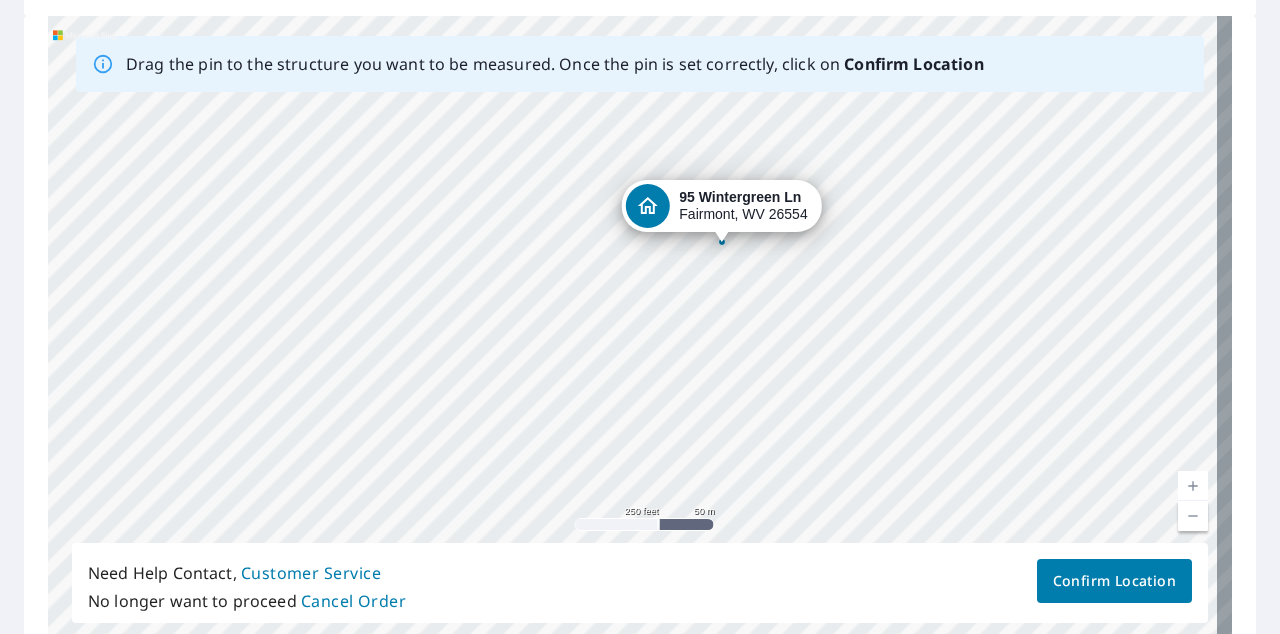 drag, startPoint x: 834, startPoint y: 402, endPoint x: 923, endPoint y: 350, distance: 103.077644 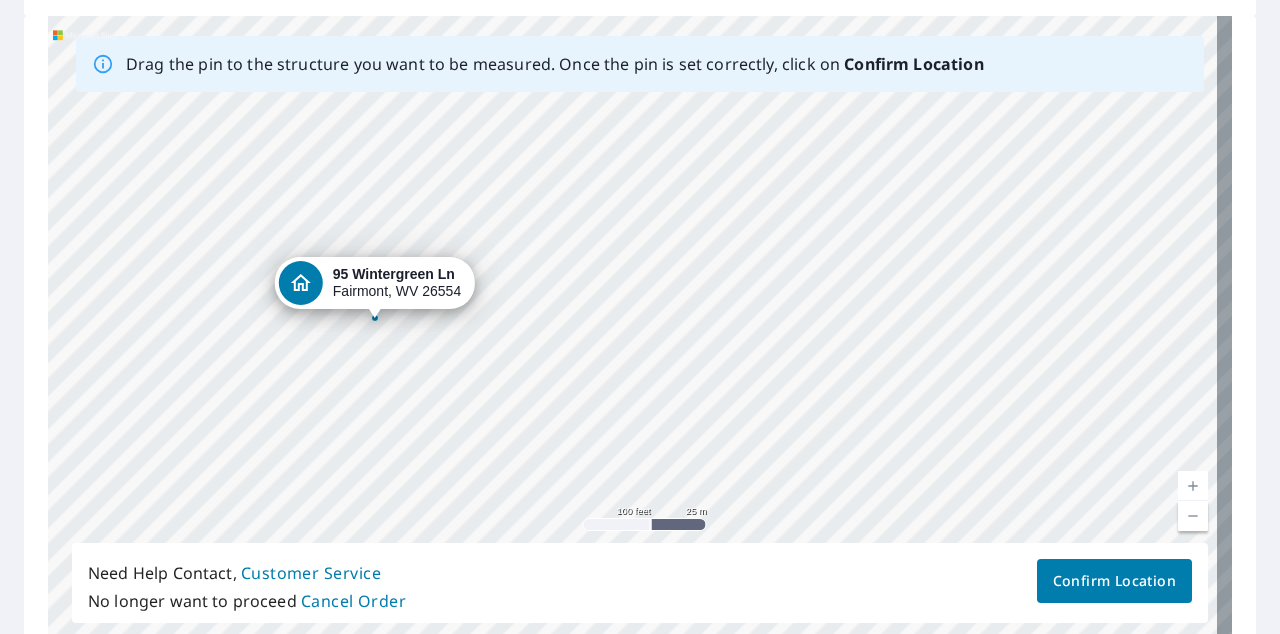 drag, startPoint x: 674, startPoint y: 102, endPoint x: 348, endPoint y: 295, distance: 378.84692 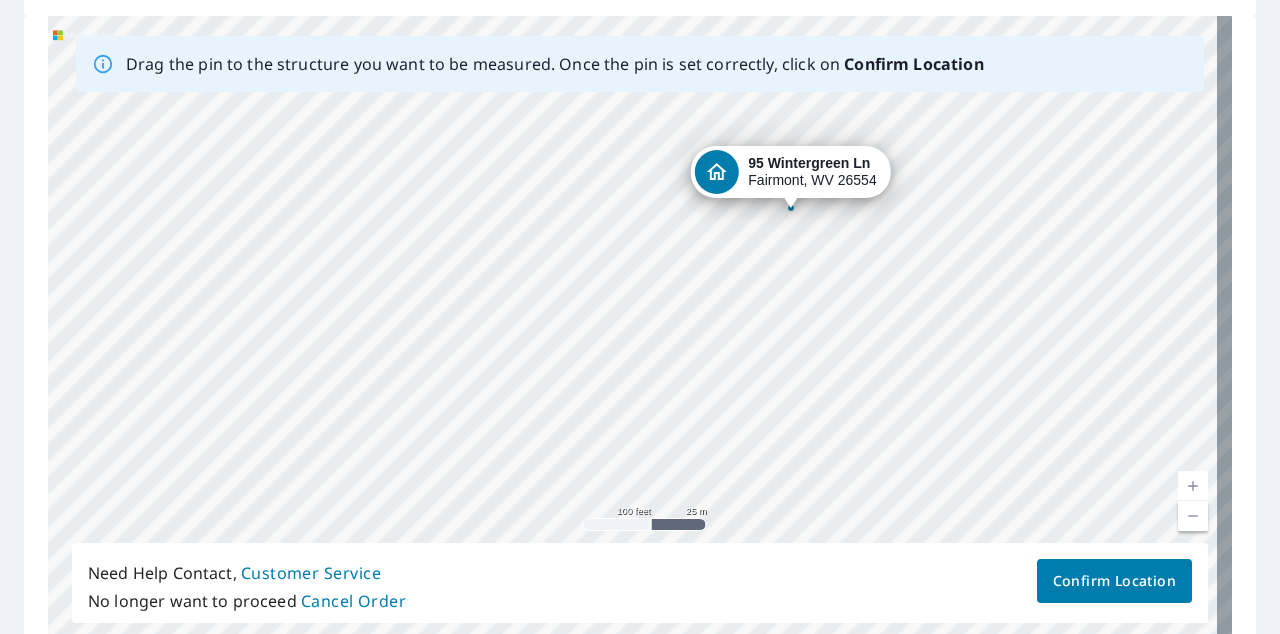 drag, startPoint x: 548, startPoint y: 442, endPoint x: 683, endPoint y: 342, distance: 168.00298 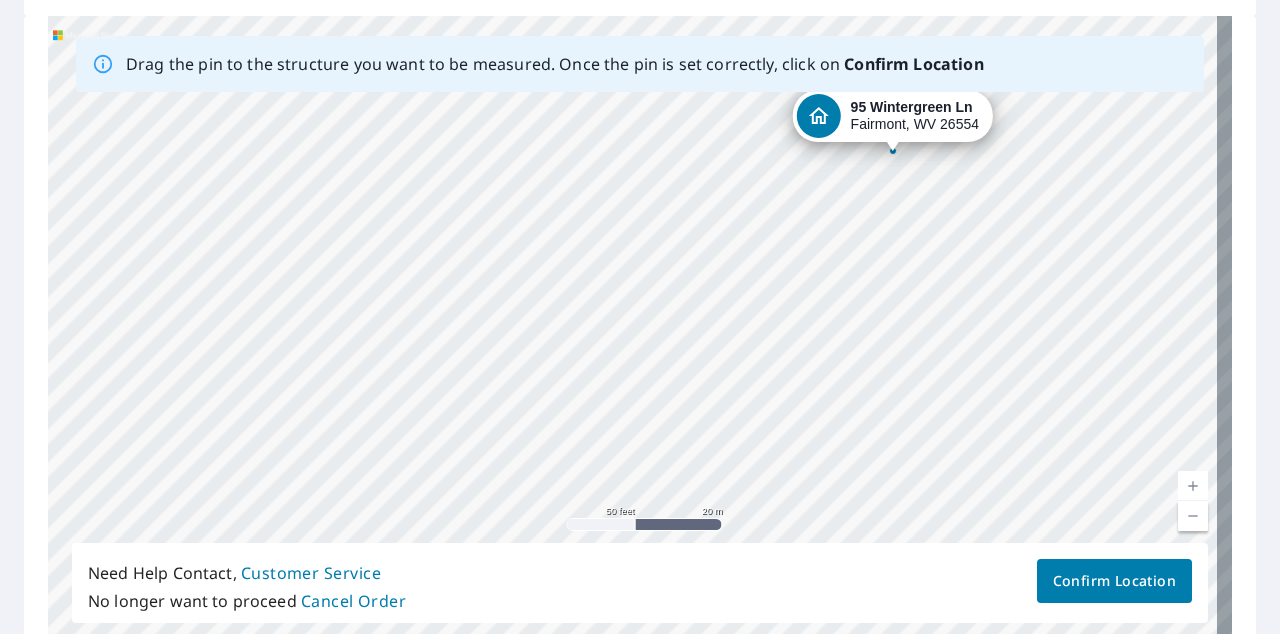 drag, startPoint x: 646, startPoint y: 352, endPoint x: 668, endPoint y: 325, distance: 34.828148 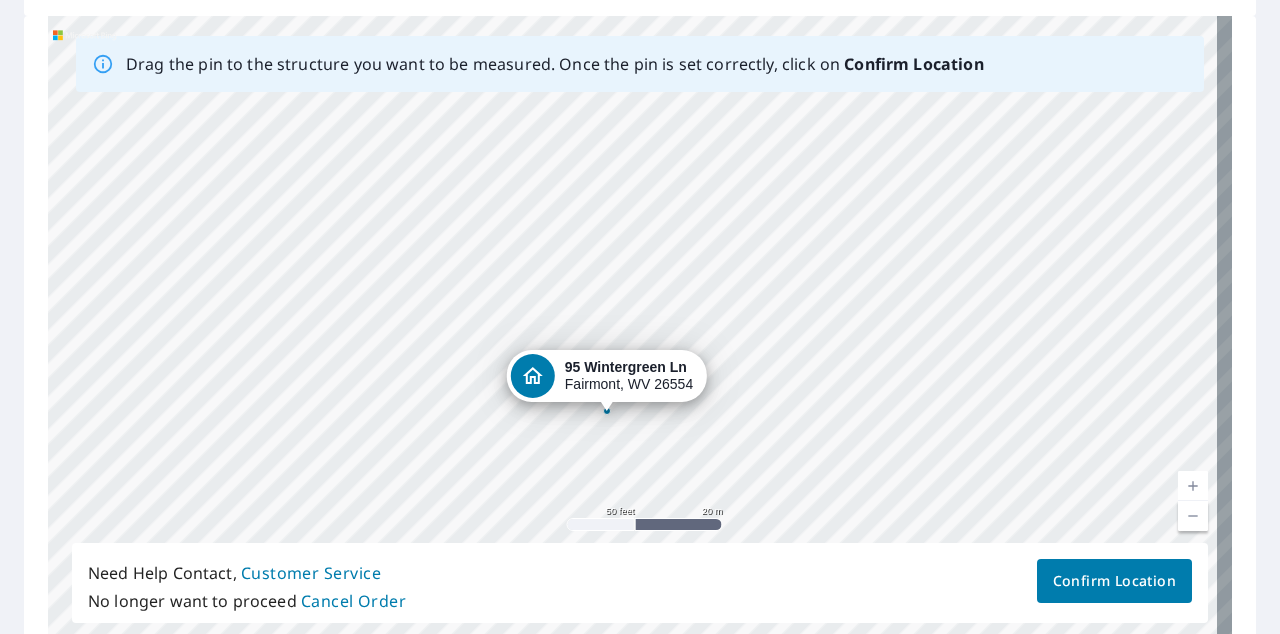 drag, startPoint x: 813, startPoint y: 115, endPoint x: 519, endPoint y: 386, distance: 399.84622 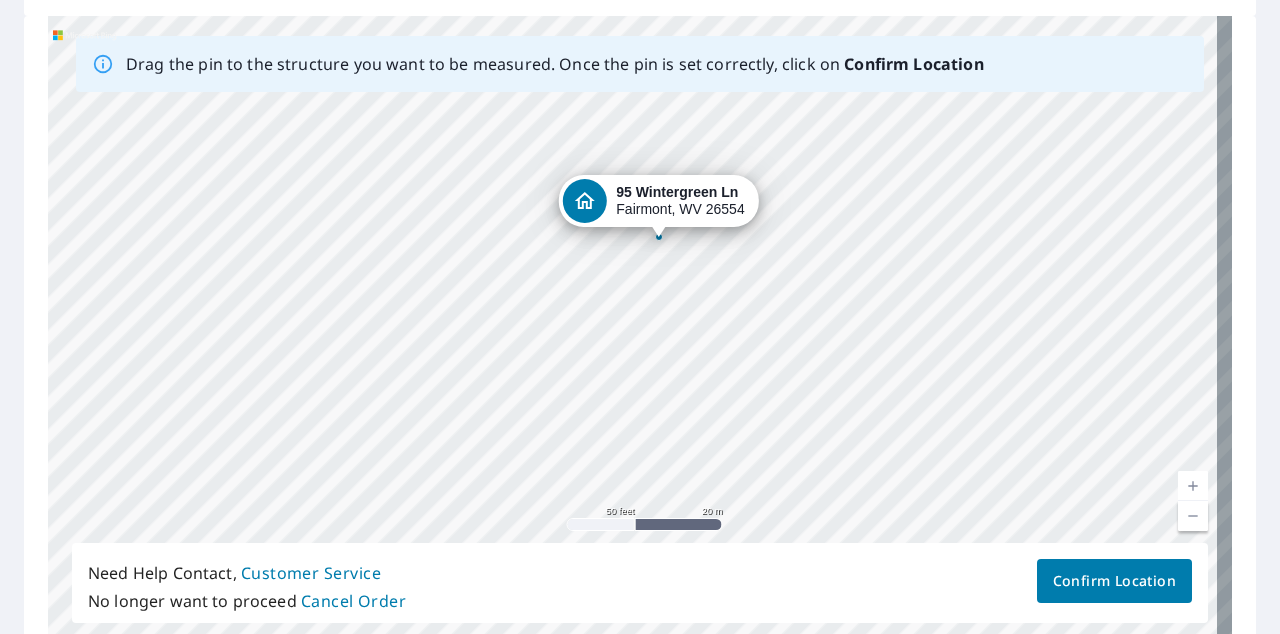 drag, startPoint x: 747, startPoint y: 448, endPoint x: 773, endPoint y: 360, distance: 91.76056 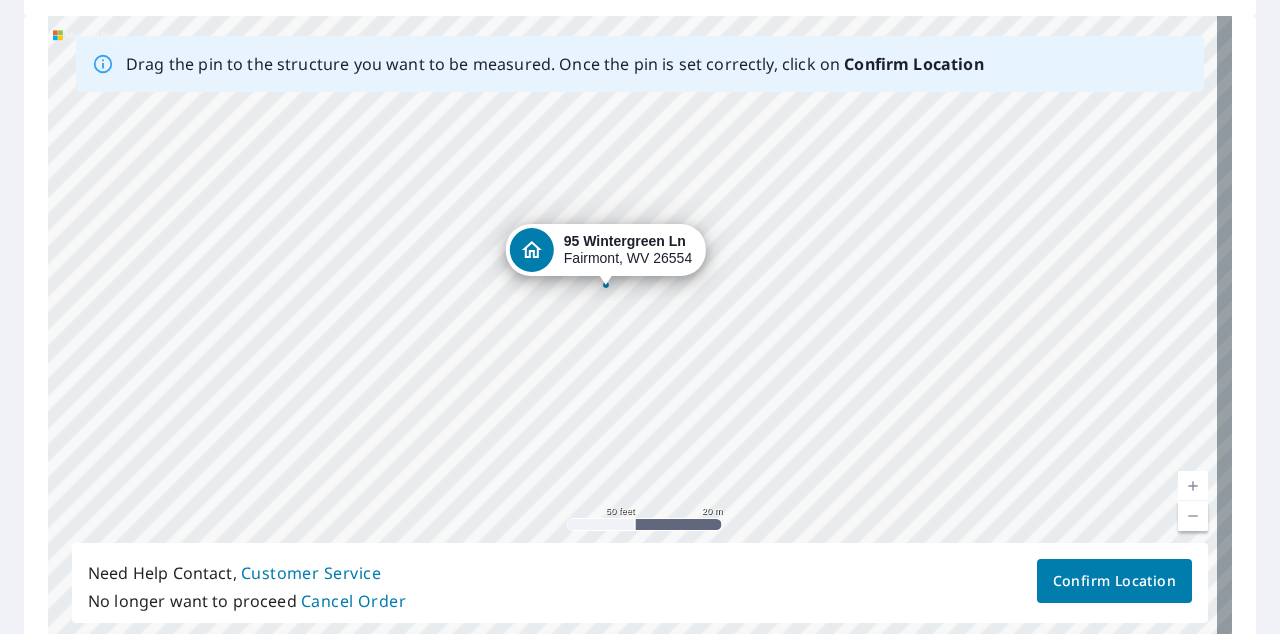drag, startPoint x: 660, startPoint y: 226, endPoint x: 614, endPoint y: 262, distance: 58.412327 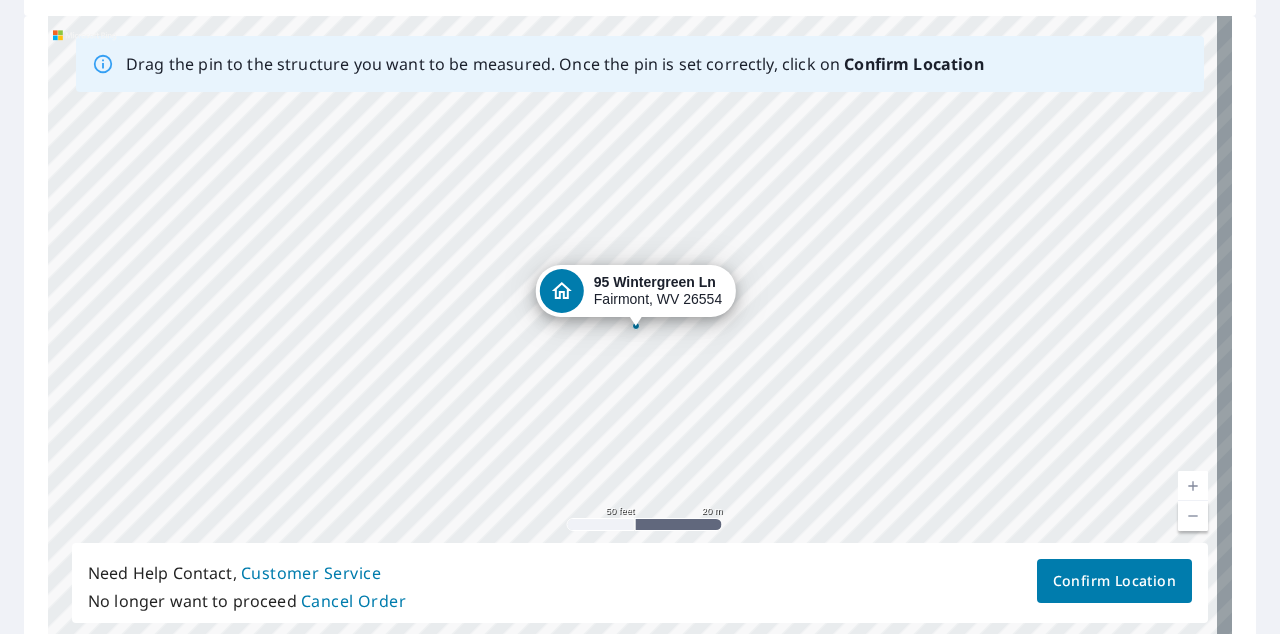 click on "[STREET_ADDRESS]" at bounding box center (640, 329) 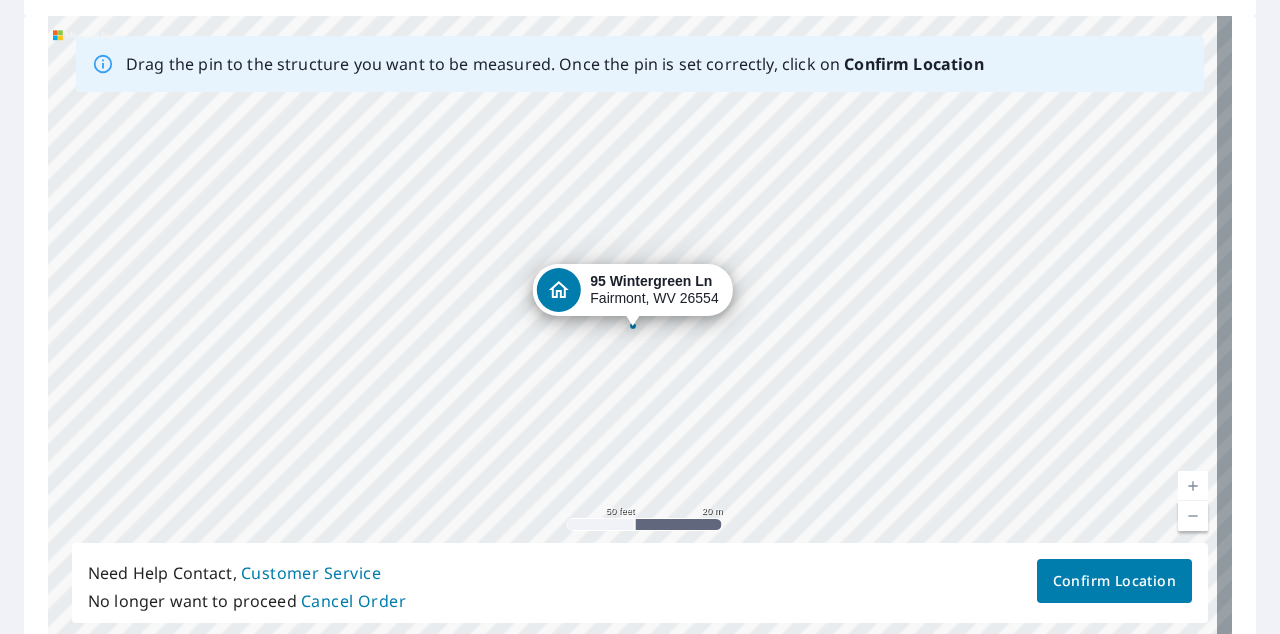 click 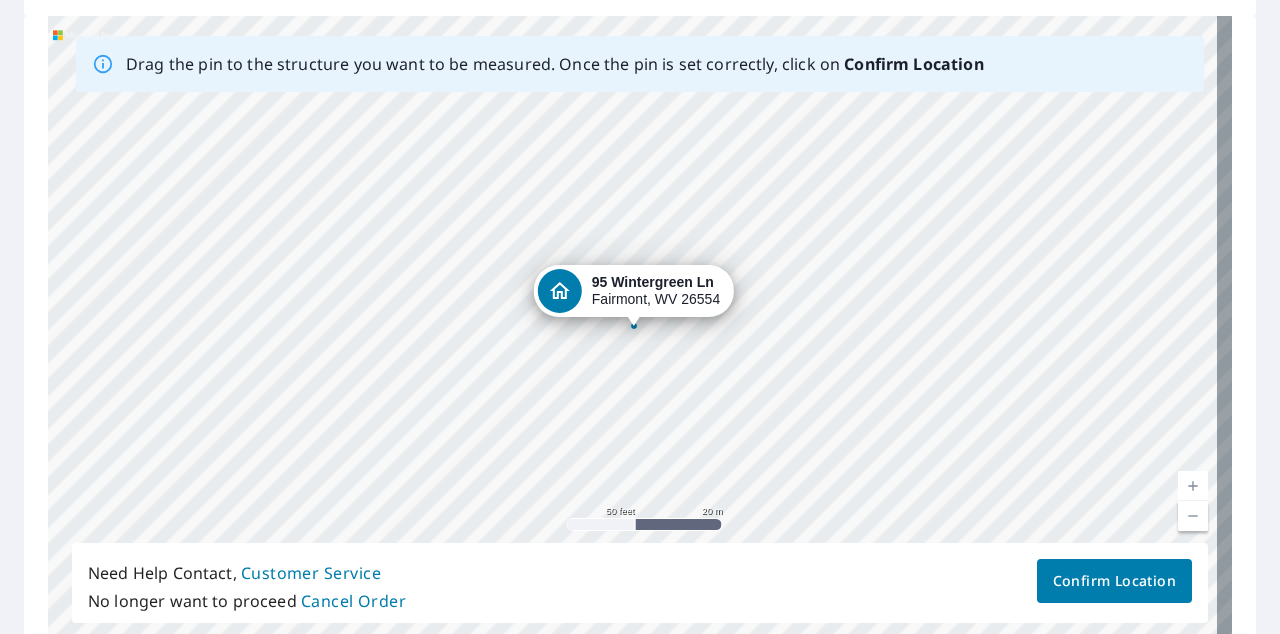 click on "[STREET_ADDRESS]" at bounding box center [640, 329] 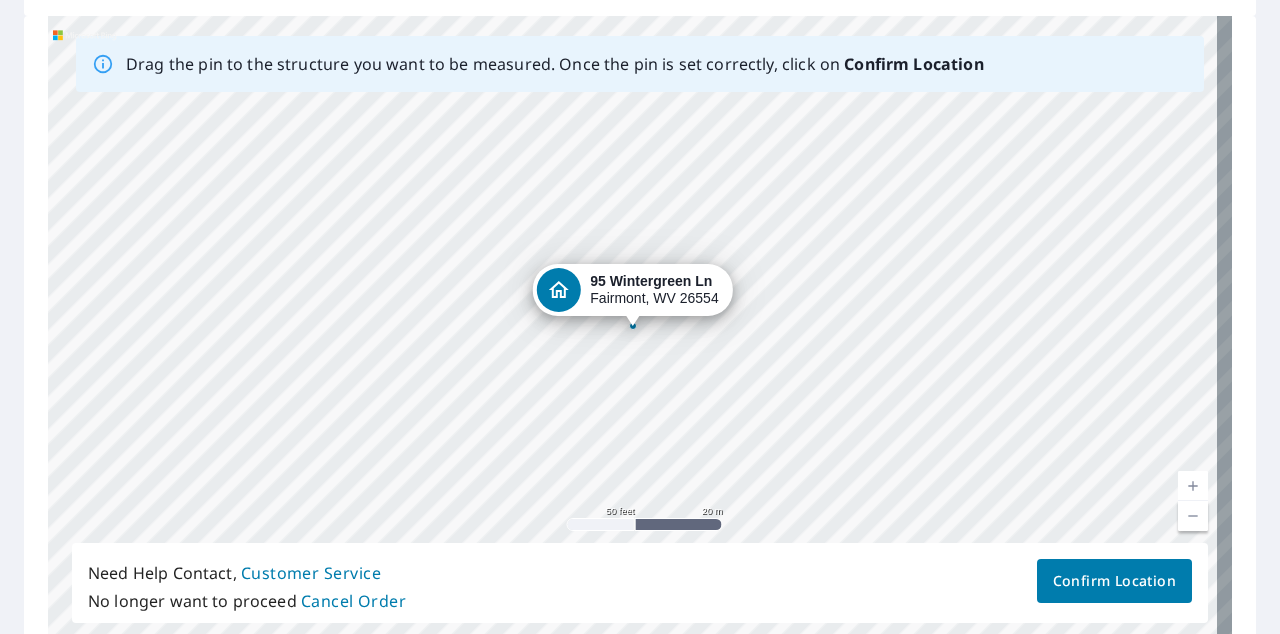 click at bounding box center (632, 316) 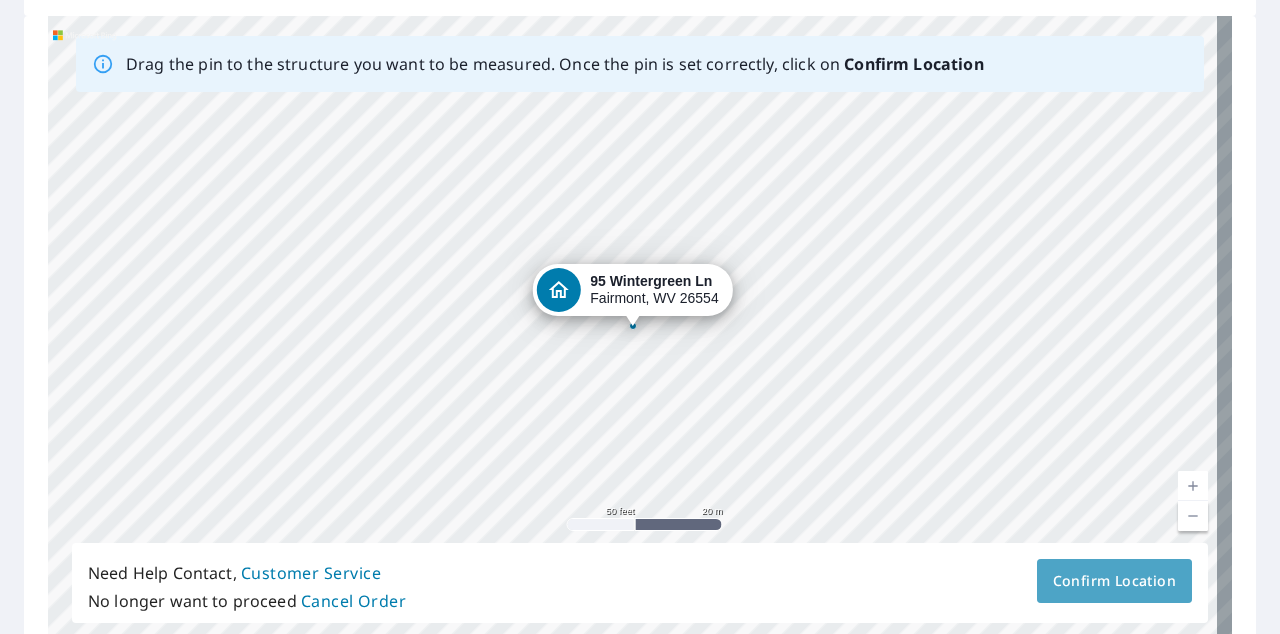 click on "Confirm Location" at bounding box center [1114, 581] 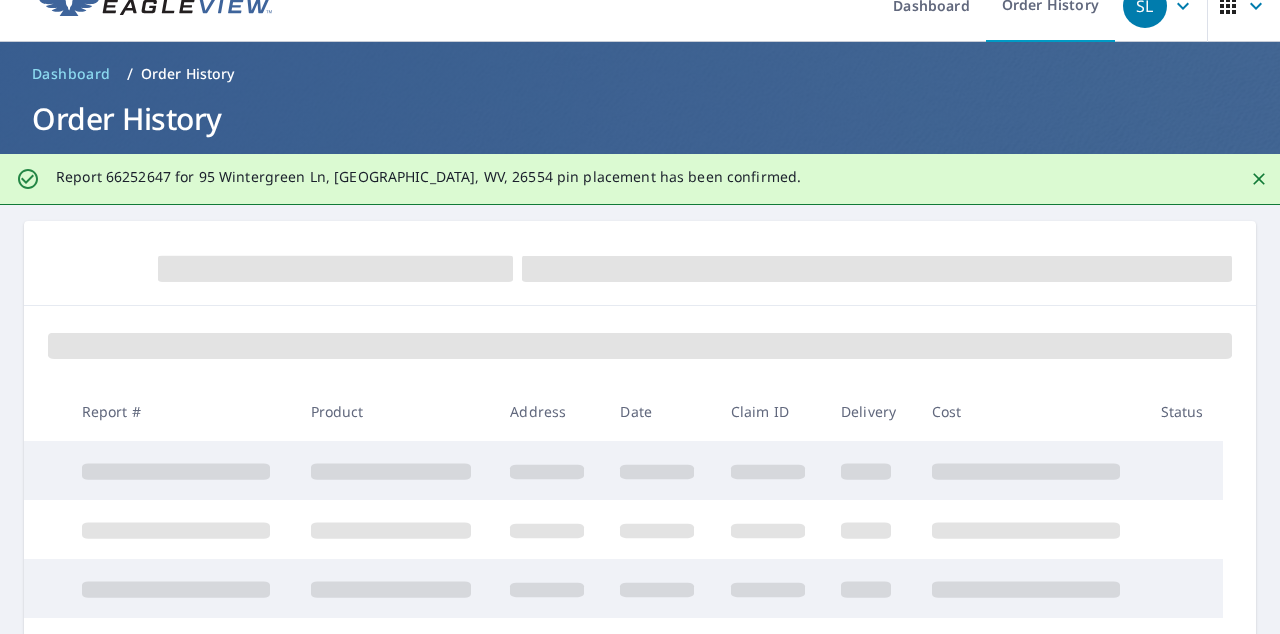 scroll, scrollTop: 0, scrollLeft: 0, axis: both 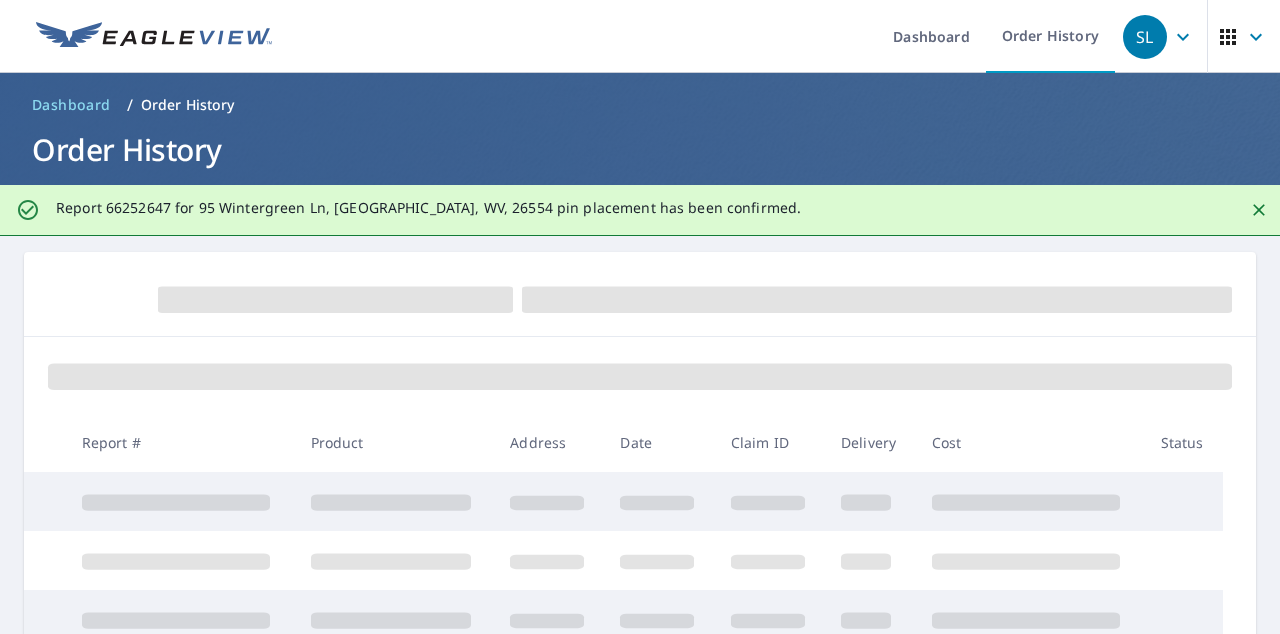 click 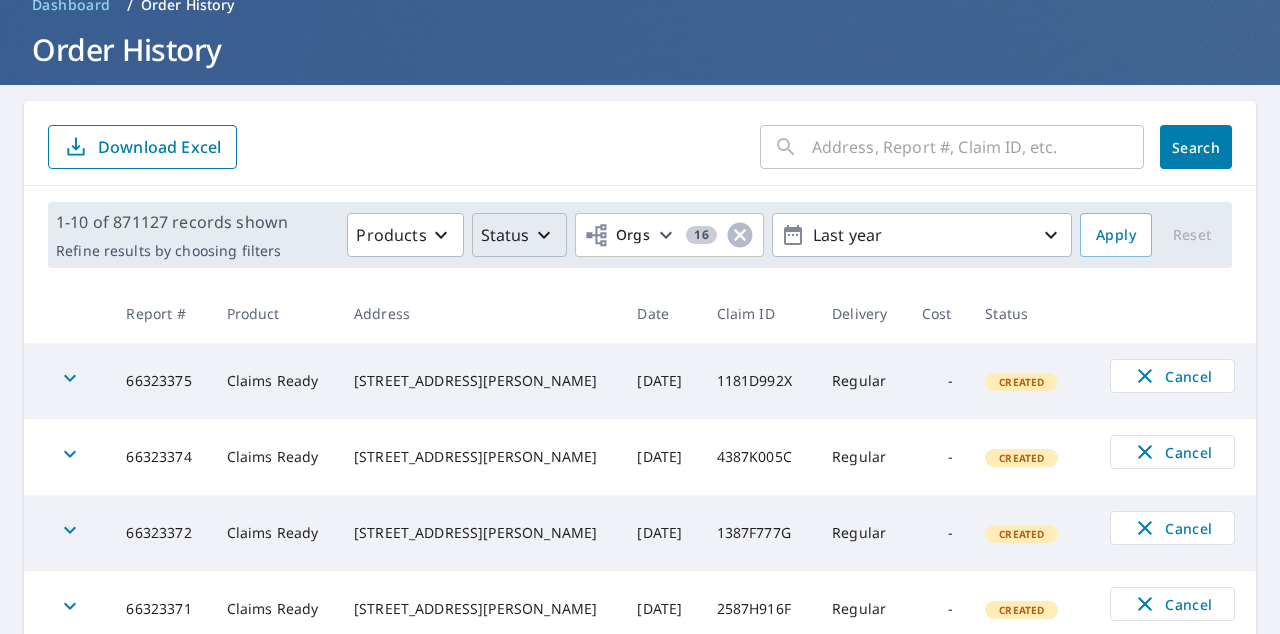 scroll, scrollTop: 200, scrollLeft: 0, axis: vertical 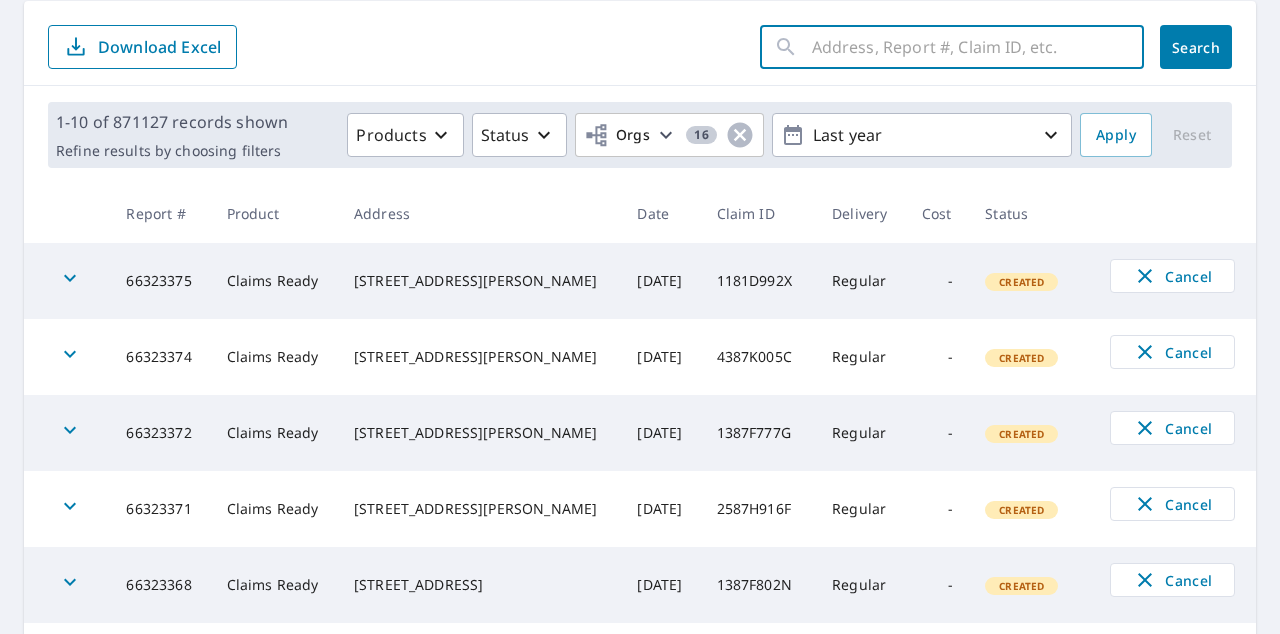 click at bounding box center (978, 47) 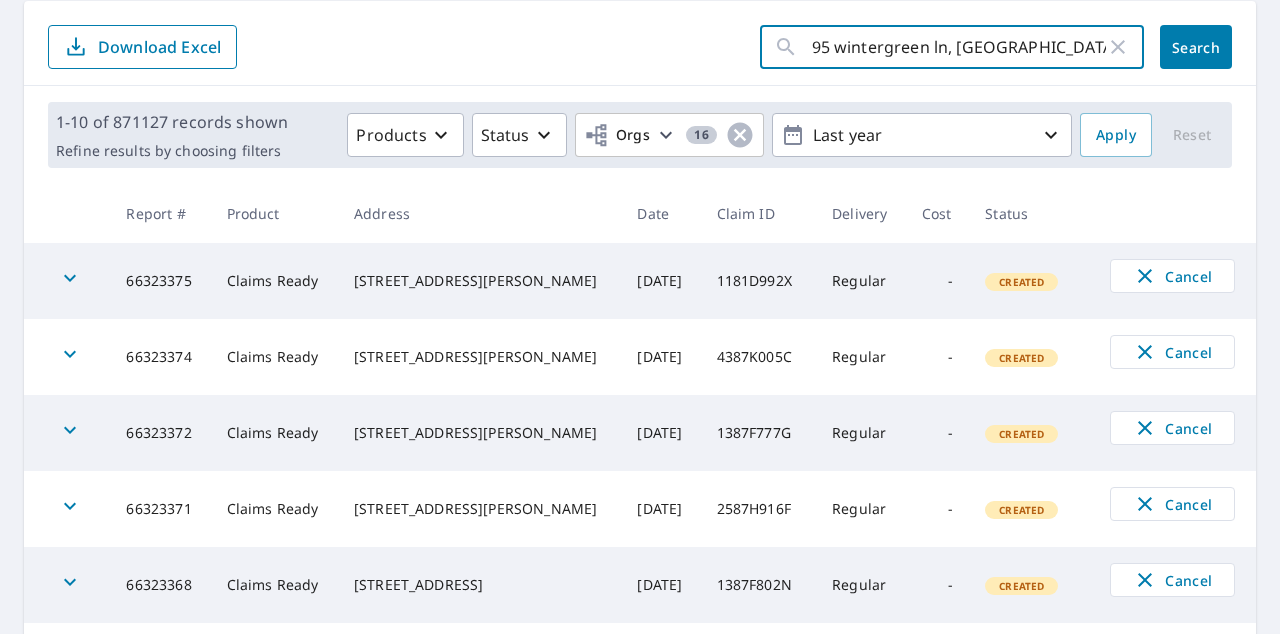 type on "95 wintergreen ln, [GEOGRAPHIC_DATA], wv" 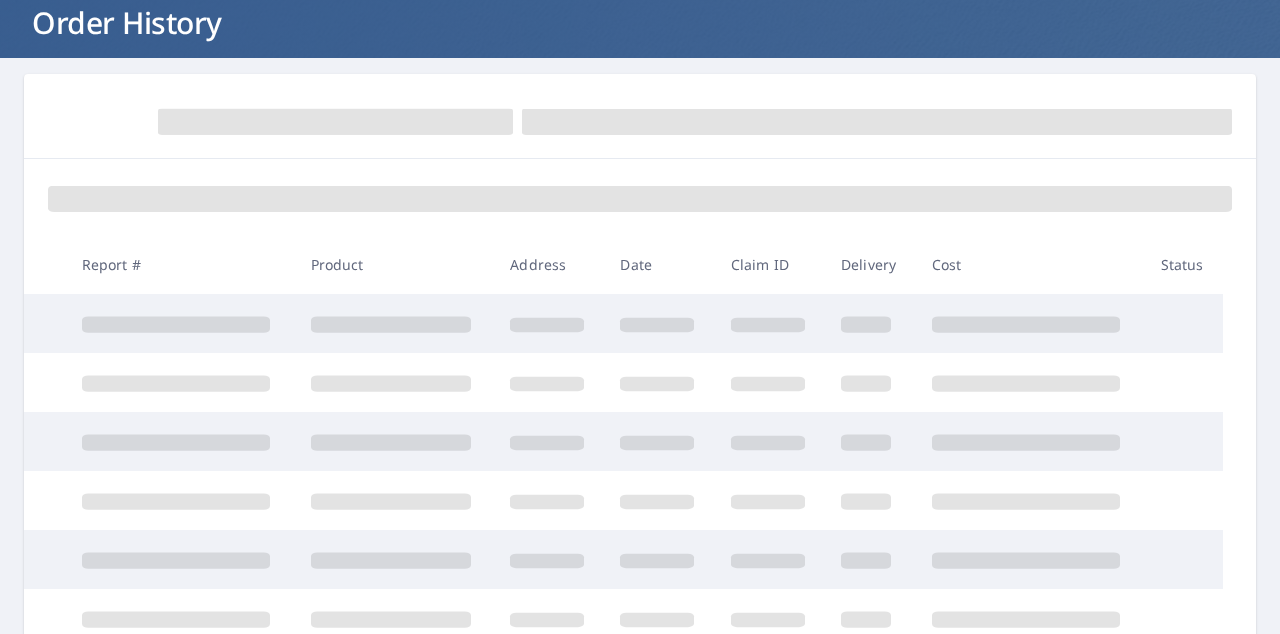scroll, scrollTop: 300, scrollLeft: 0, axis: vertical 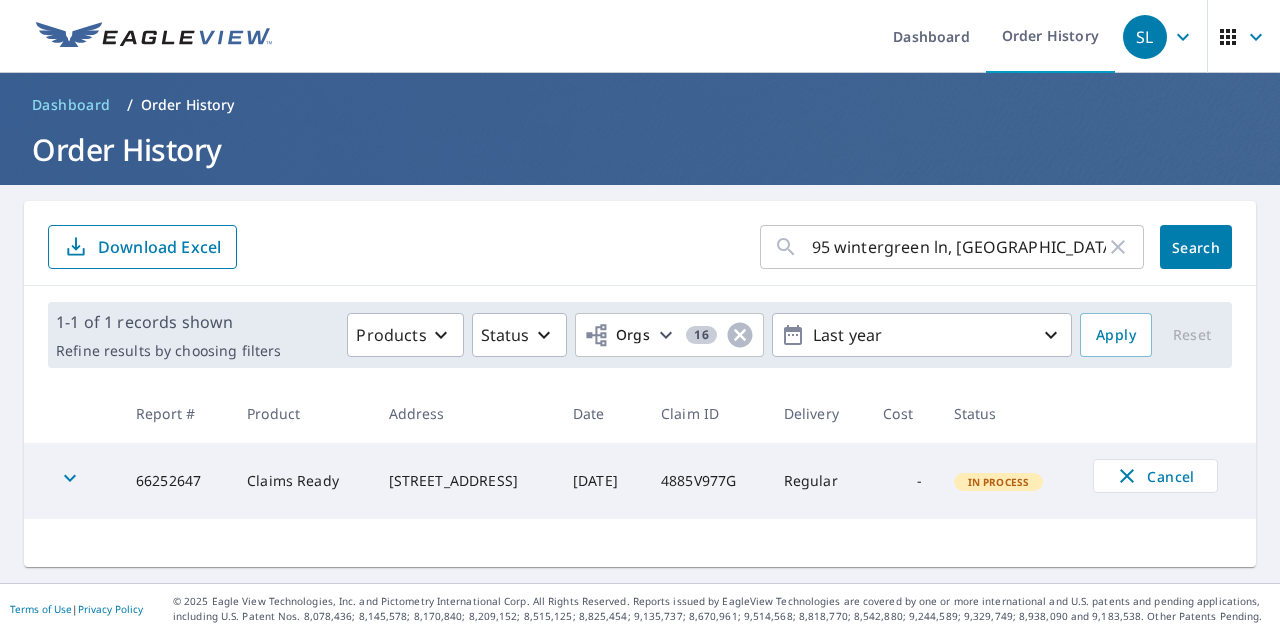 click 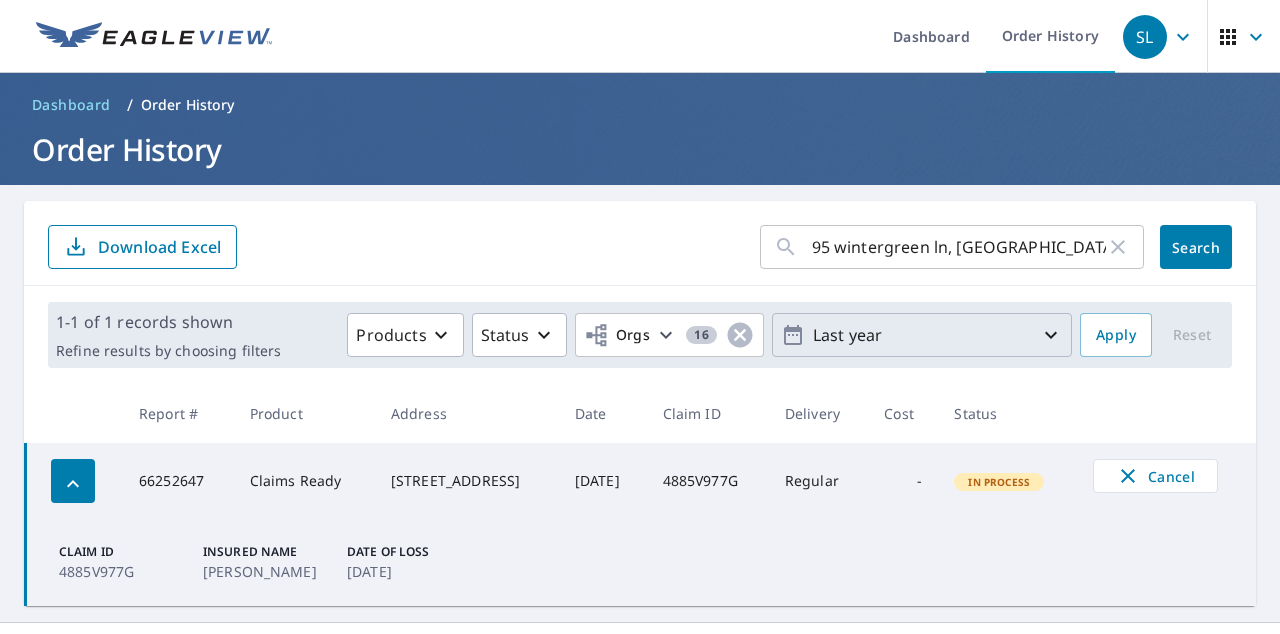 click on "Last year" at bounding box center [922, 335] 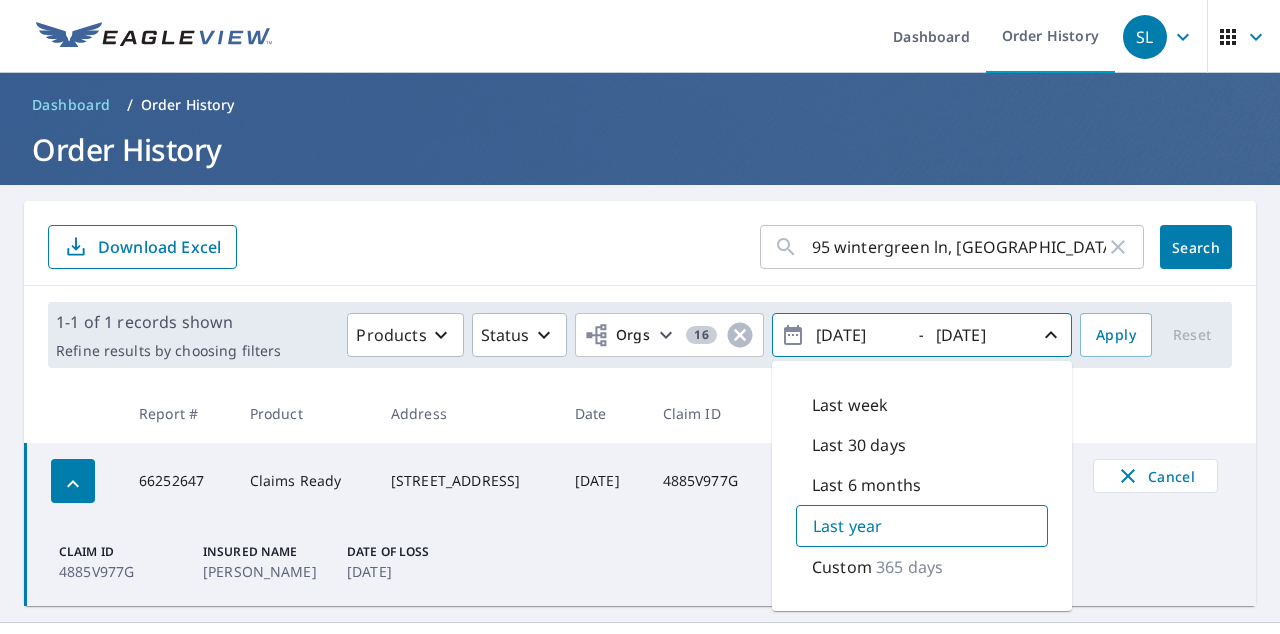 click on "Last 6 months" at bounding box center [866, 485] 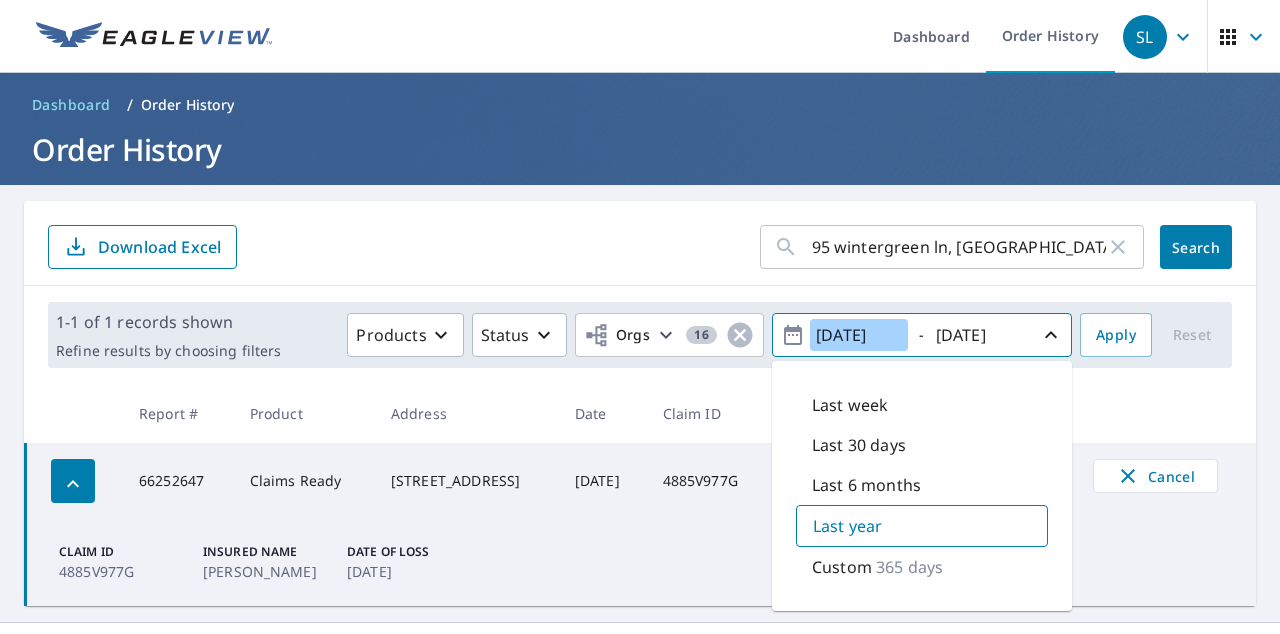 type on "[DATE]" 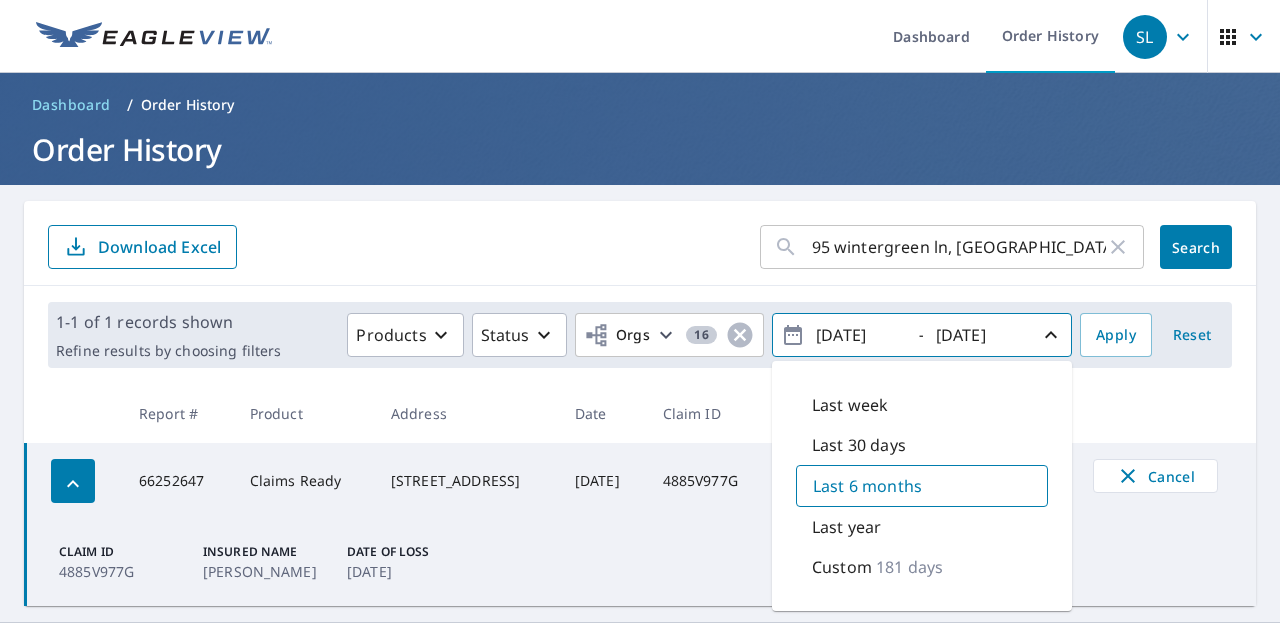 click at bounding box center [1166, 413] 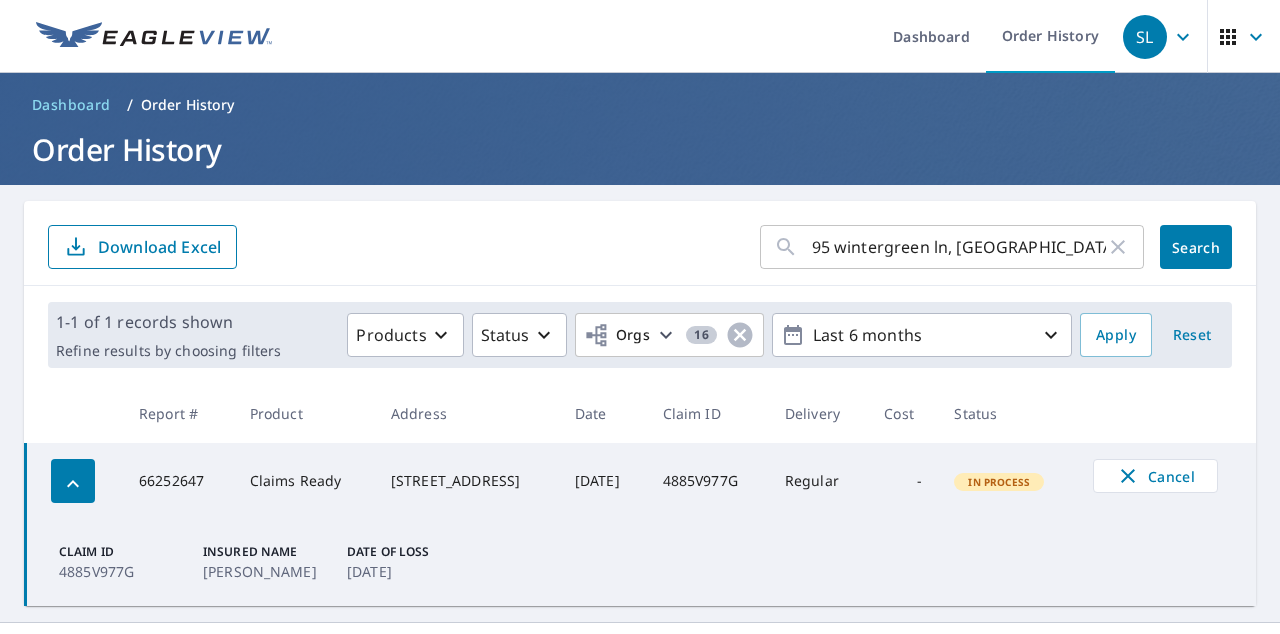 click on "Download Excel" at bounding box center (159, 247) 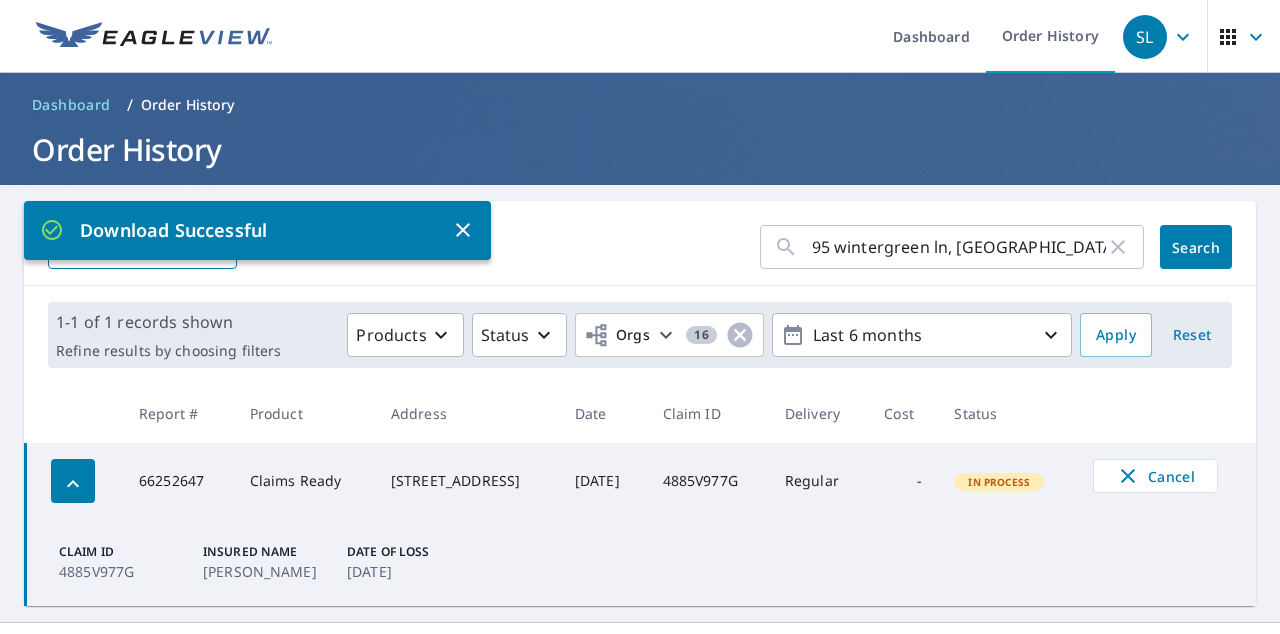 click on "Dashboard Order History" at bounding box center [699, 36] 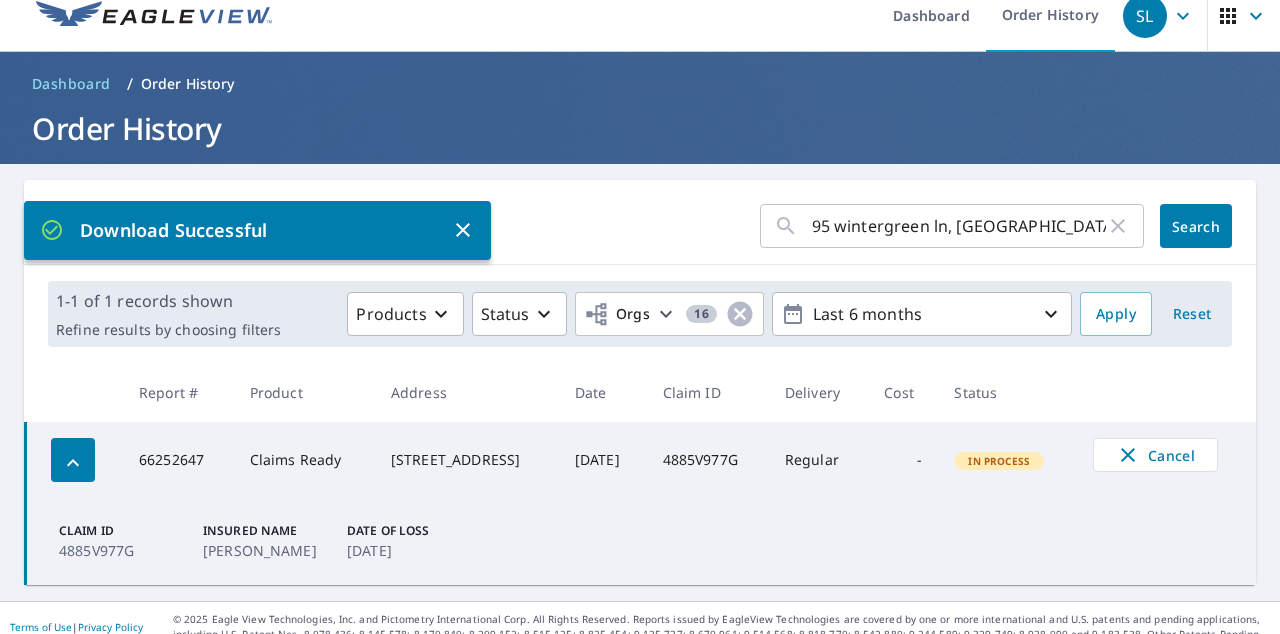 scroll, scrollTop: 38, scrollLeft: 0, axis: vertical 